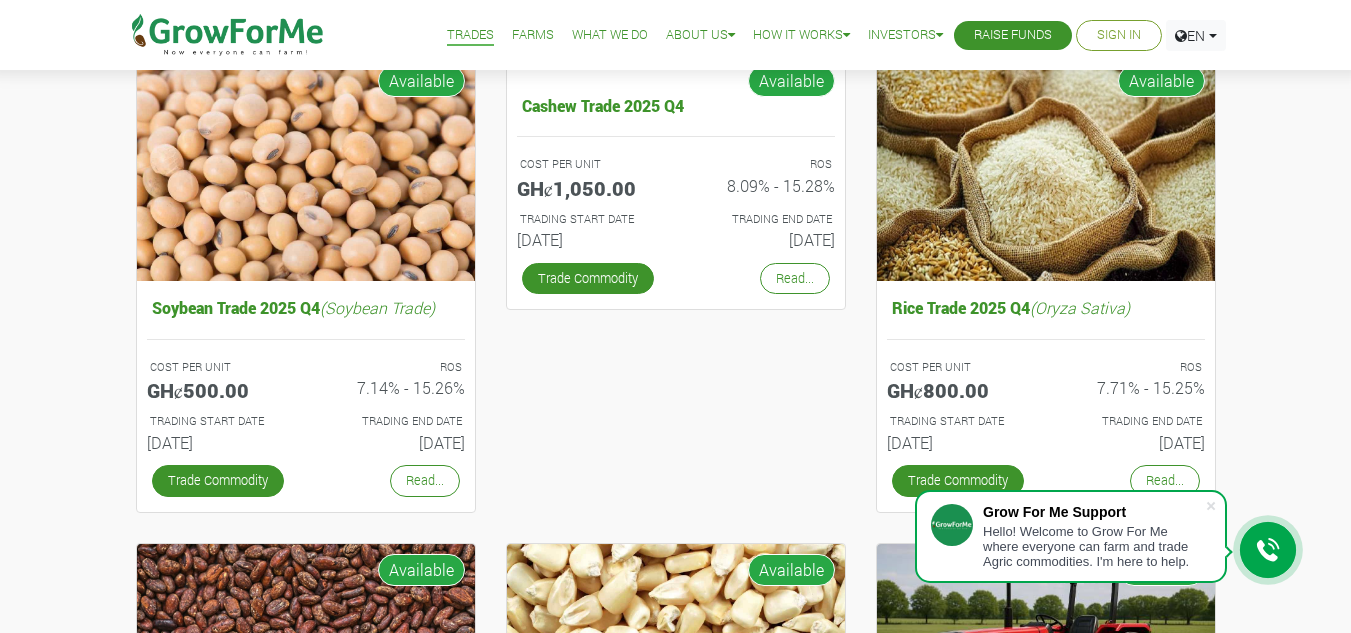 scroll, scrollTop: 232, scrollLeft: 0, axis: vertical 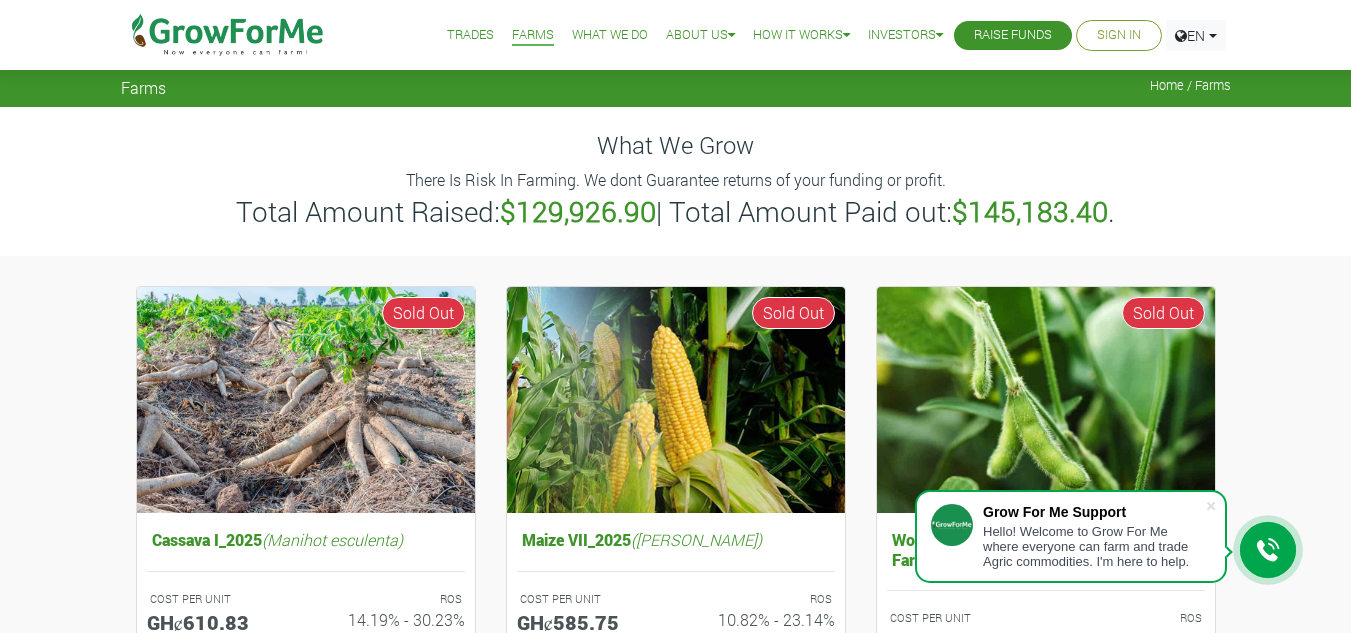 click on "Trades" at bounding box center (470, 35) 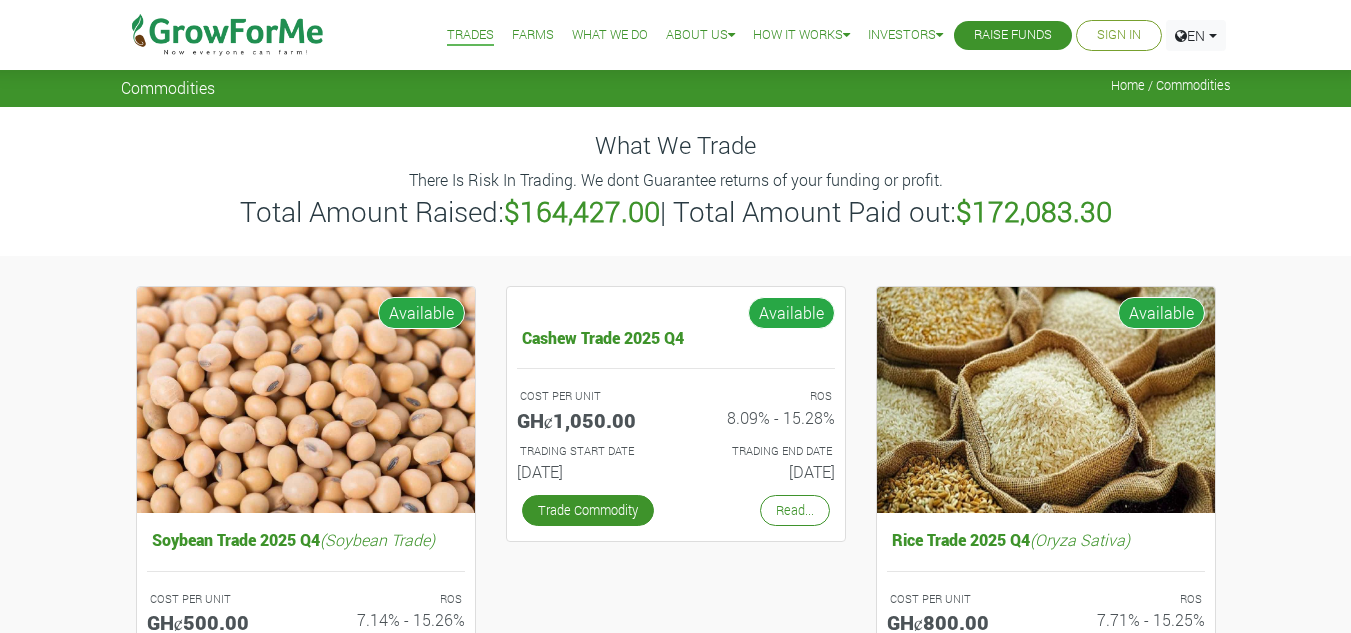 scroll, scrollTop: 0, scrollLeft: 0, axis: both 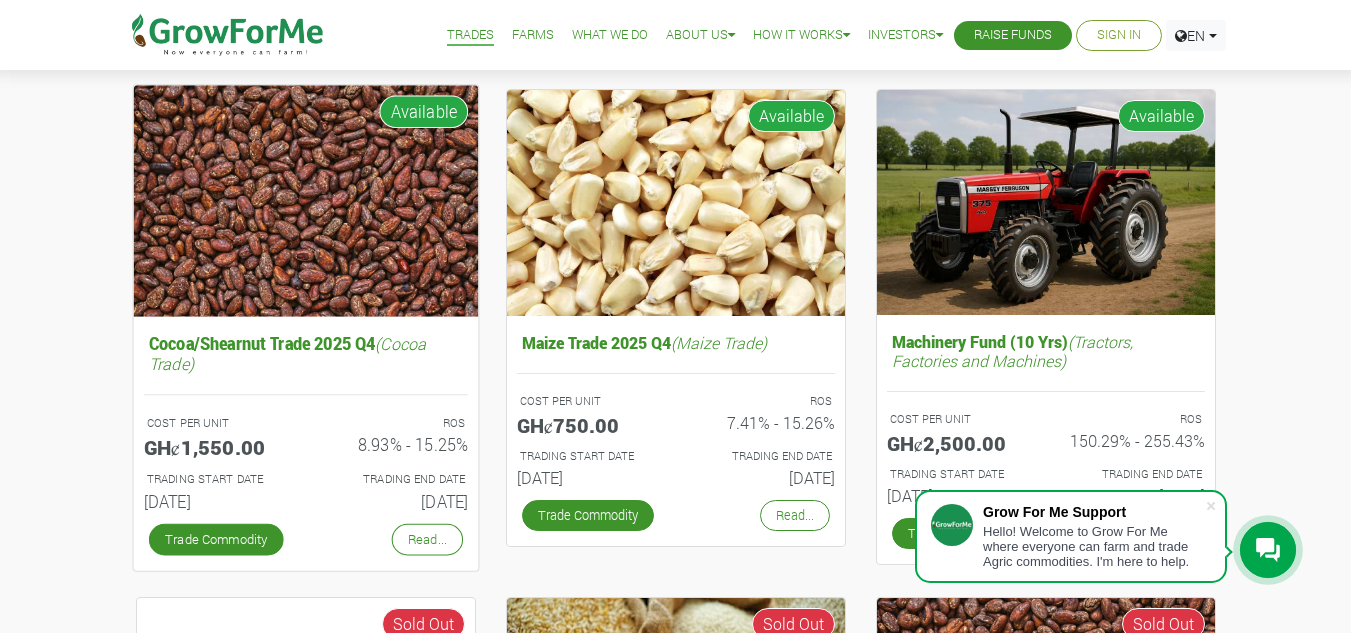 click on "ROS
8.93% - 15.25%" at bounding box center (394, 439) 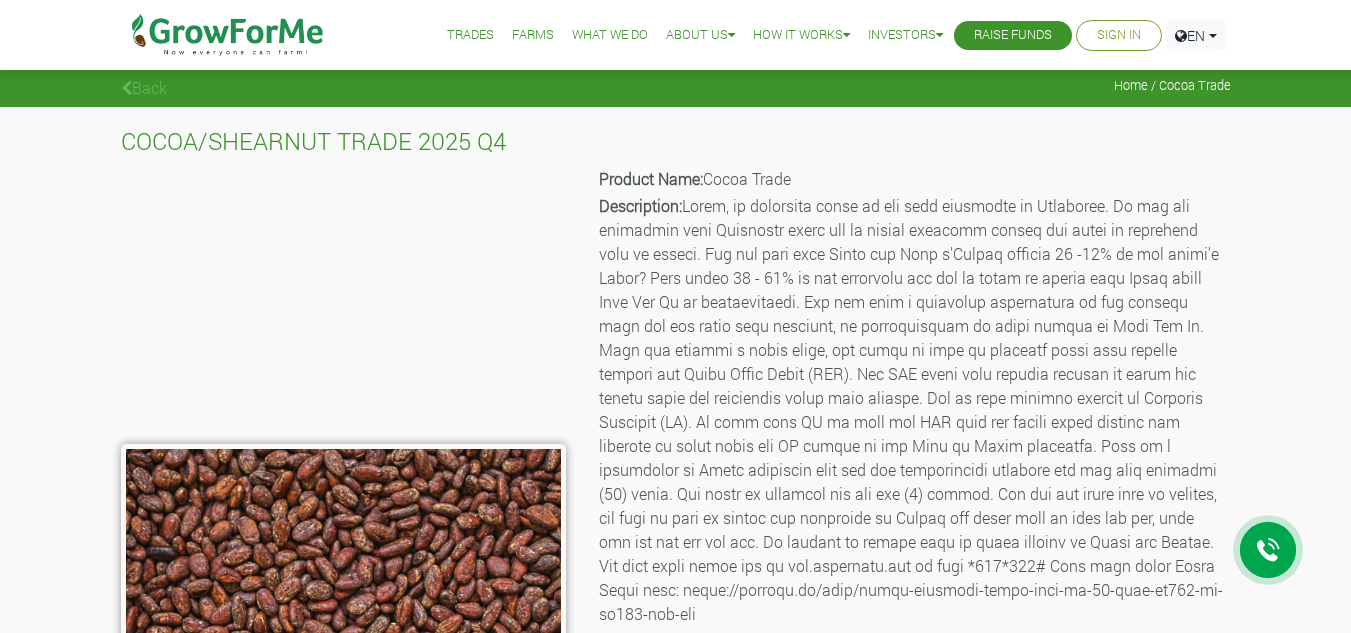 scroll, scrollTop: 0, scrollLeft: 0, axis: both 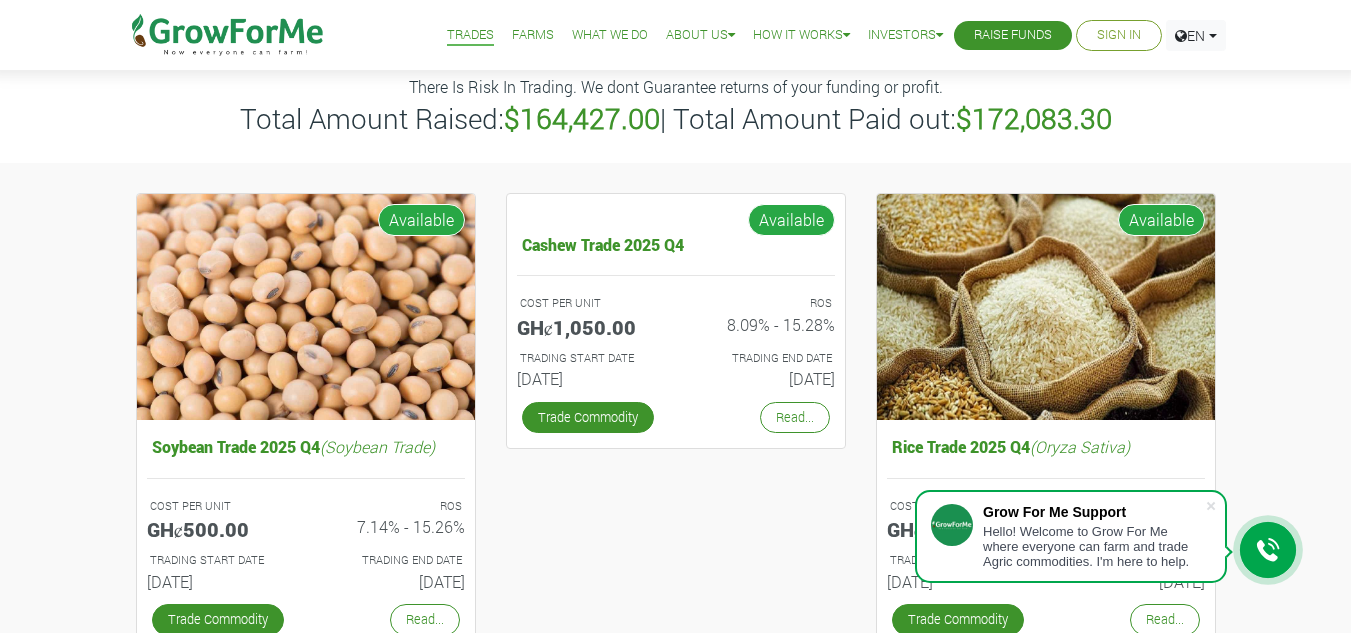 click on "What We Trade
There Is Risk In Trading. We dont Guarantee returns of your funding or profit.
Total Amount Raised:  $164,427.00  | Total Amount Paid out:  $172,083.30" at bounding box center (675, 88) 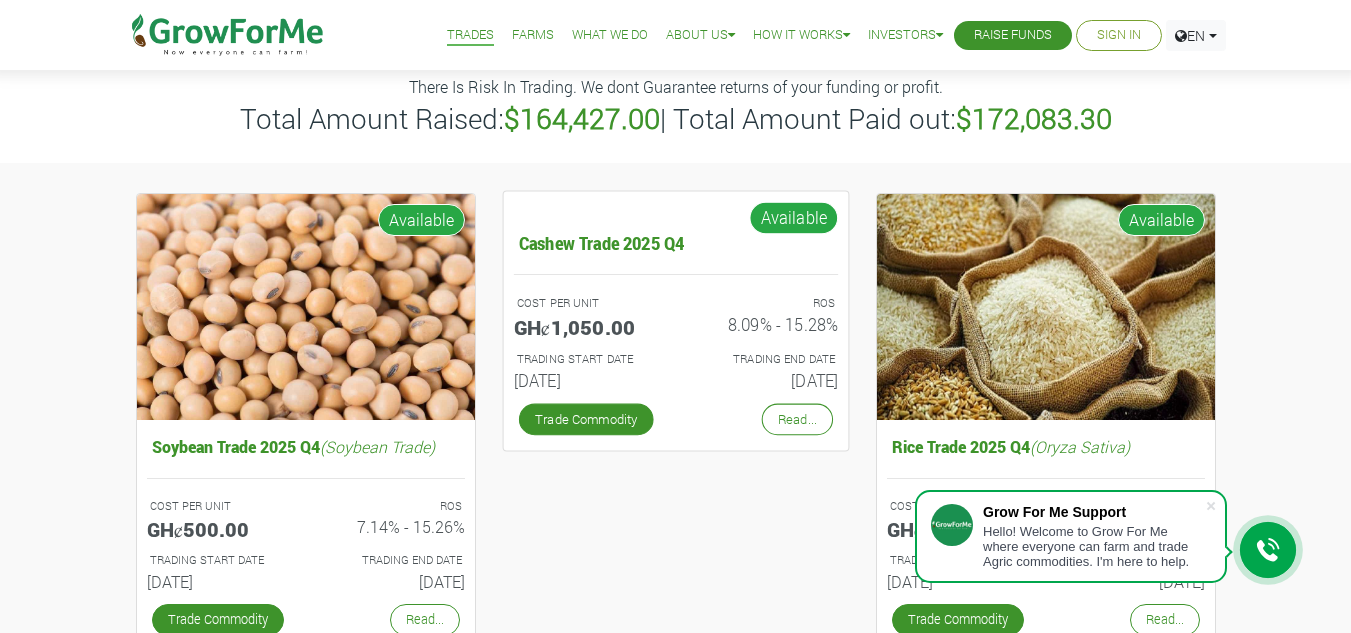 click at bounding box center (675, 205) 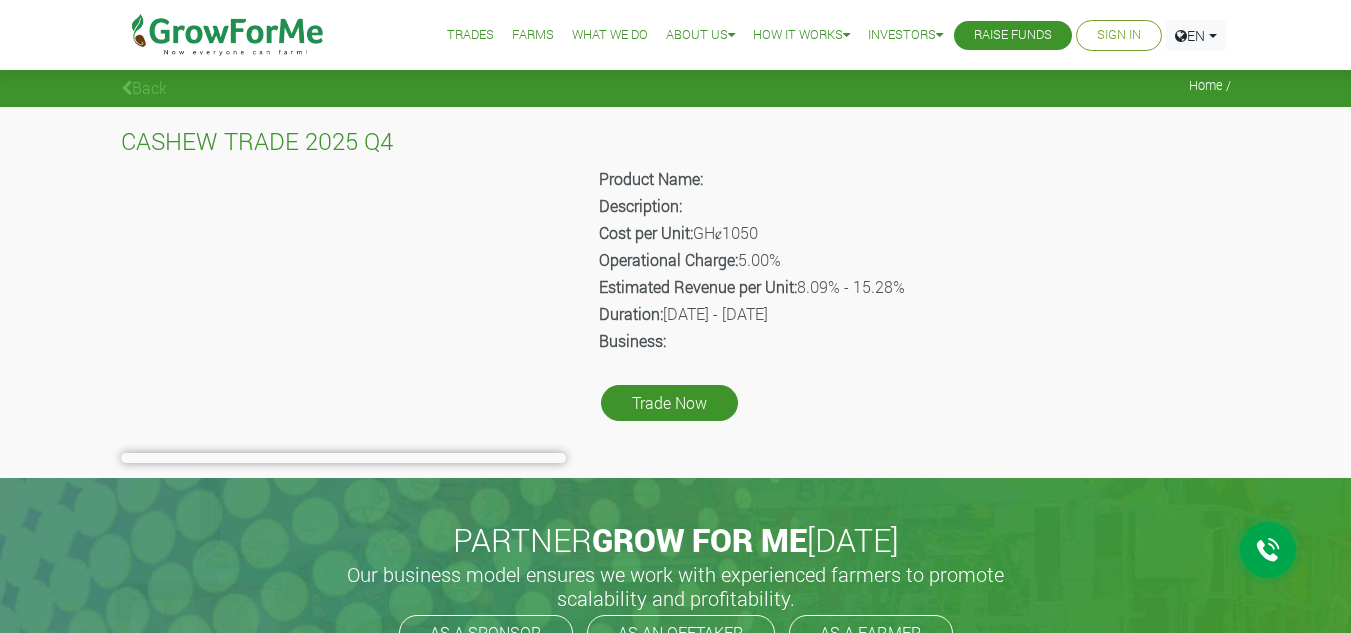 scroll, scrollTop: 0, scrollLeft: 0, axis: both 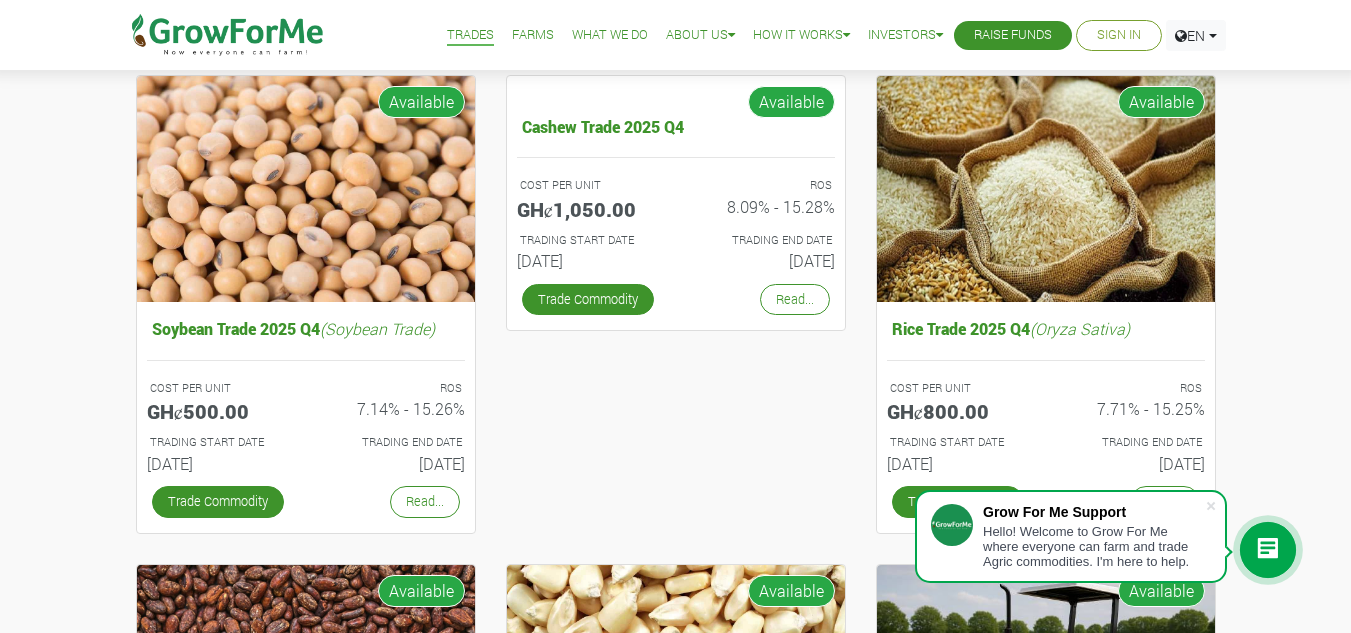 click on "Sign In" at bounding box center (1119, 35) 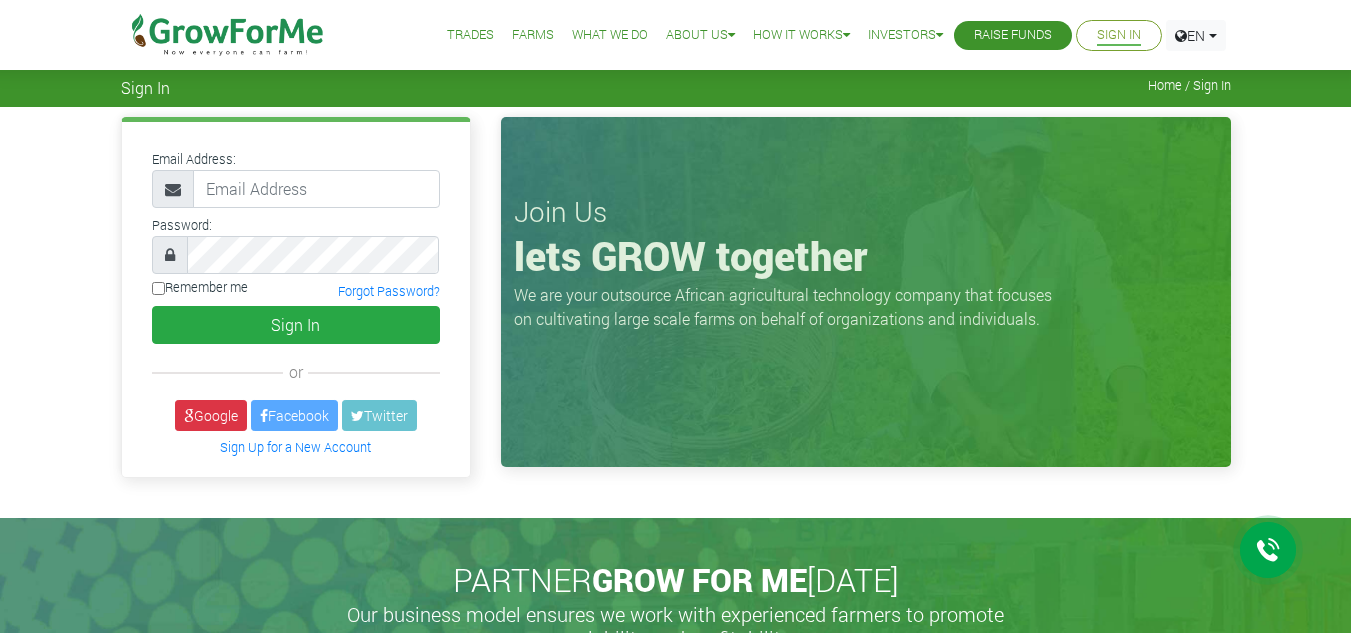 scroll, scrollTop: 0, scrollLeft: 0, axis: both 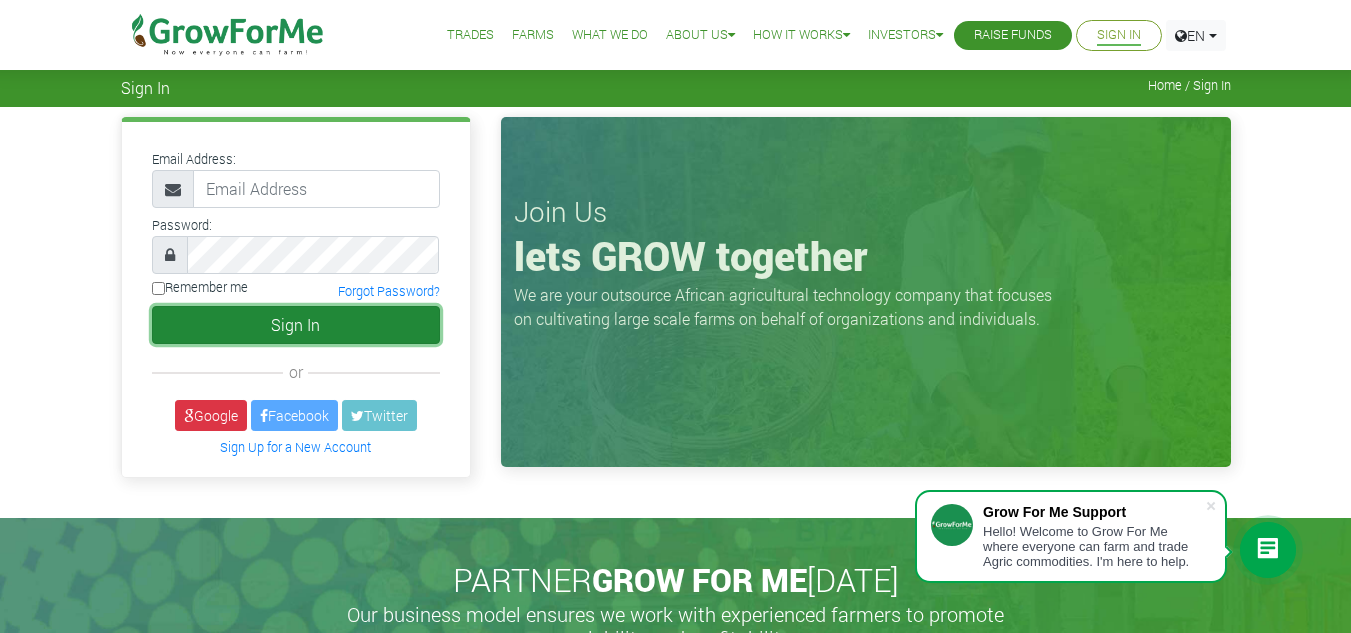 click on "Sign In" at bounding box center [296, 325] 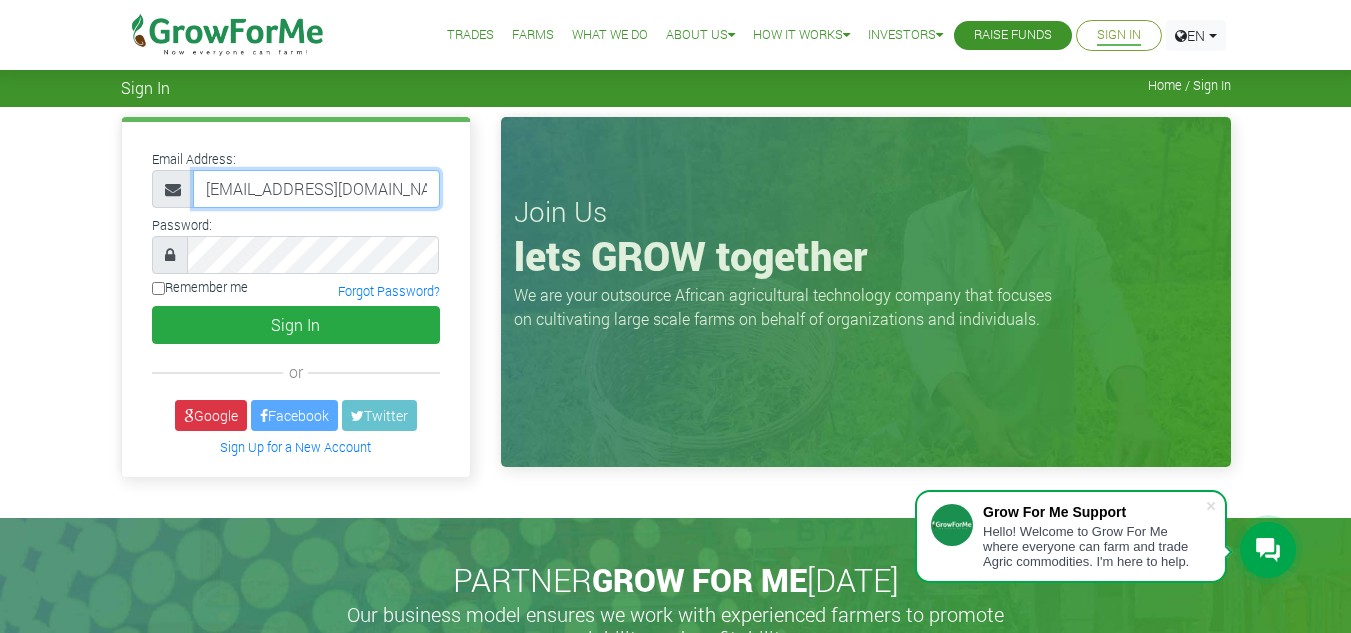 scroll, scrollTop: 0, scrollLeft: 13, axis: horizontal 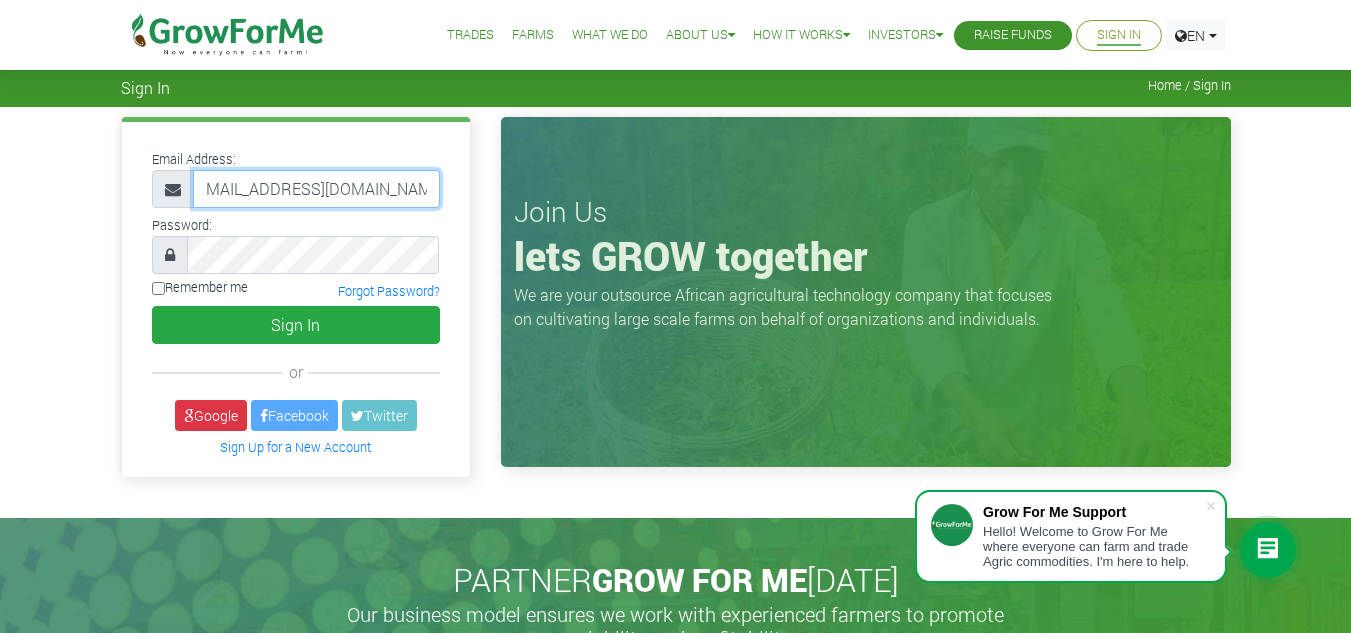 type on "233240993294@growforme.com" 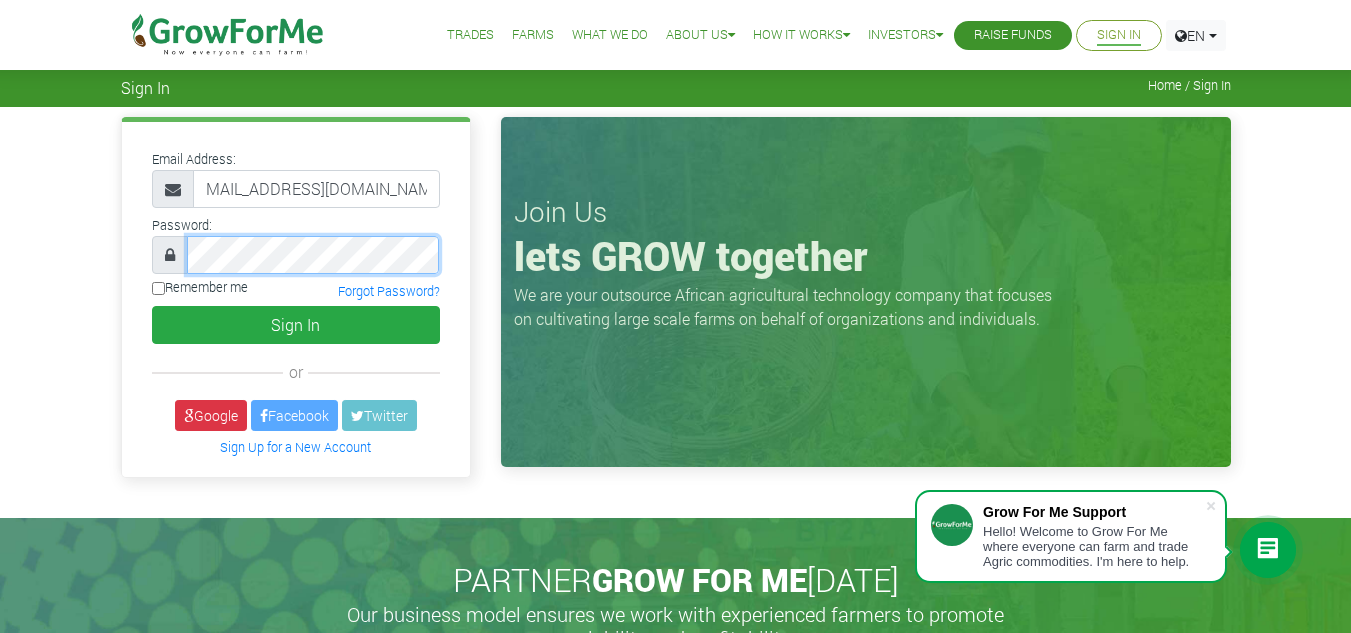 scroll, scrollTop: 0, scrollLeft: 0, axis: both 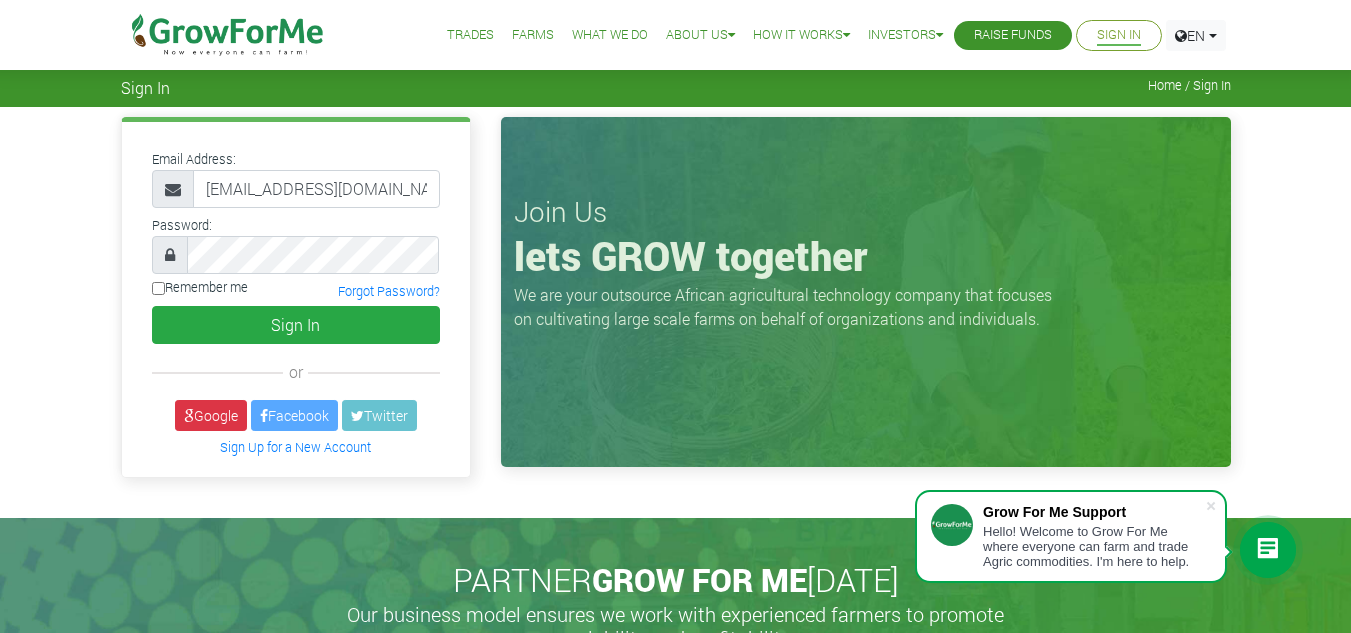 click on "Remember me" at bounding box center [158, 288] 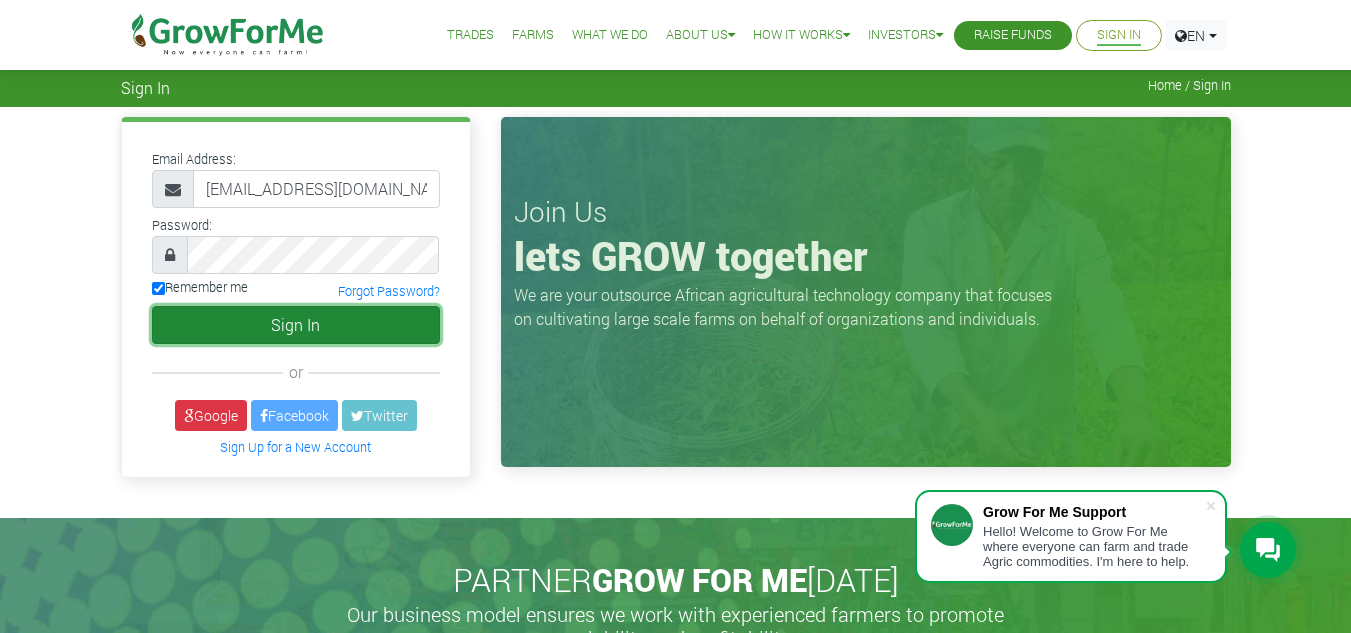 click on "Sign In" at bounding box center (296, 325) 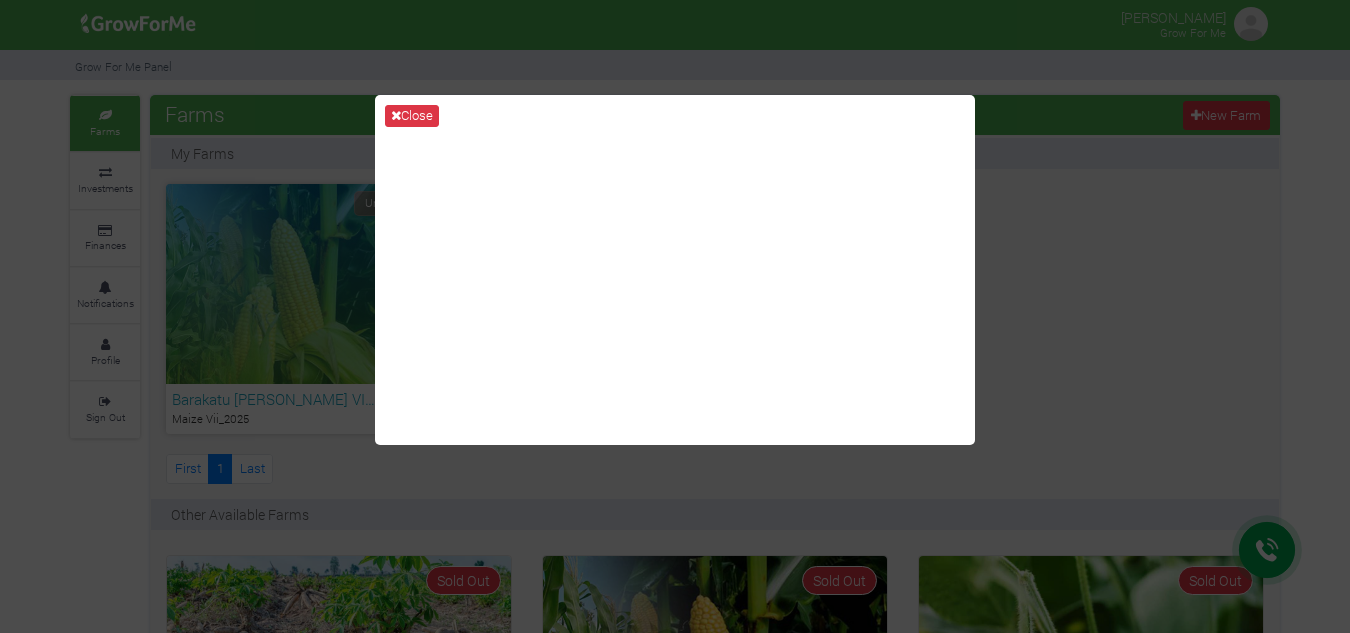scroll, scrollTop: 0, scrollLeft: 0, axis: both 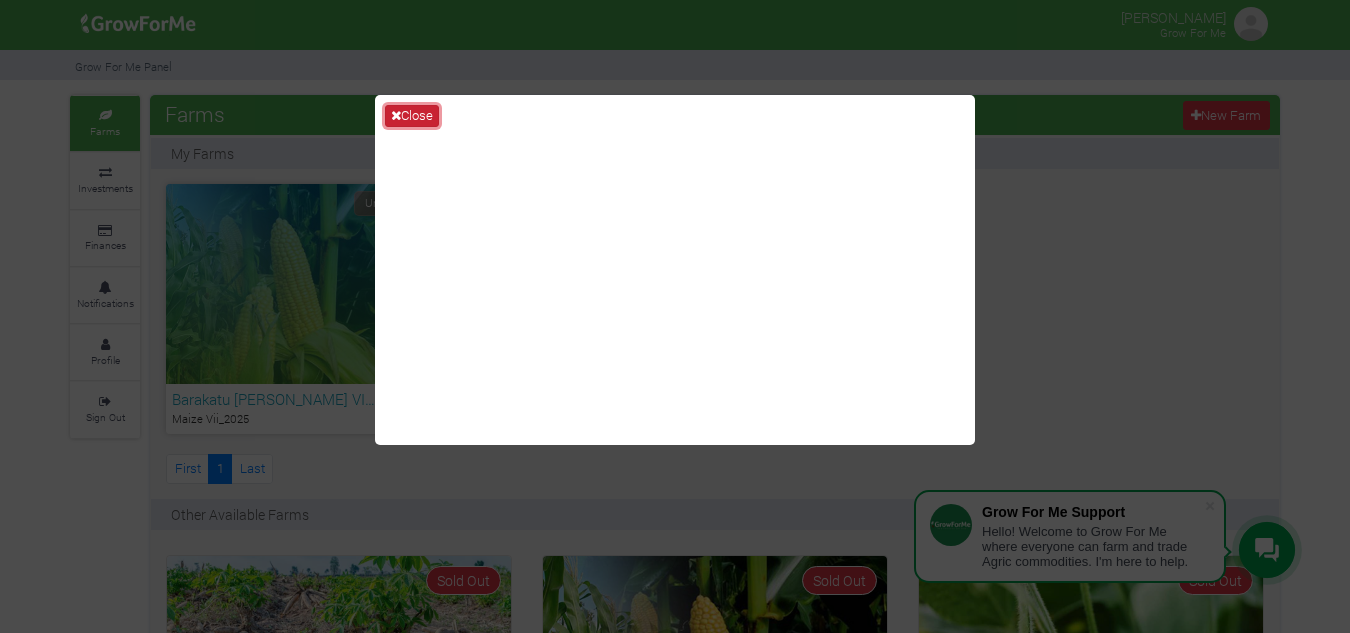 click on "Close" at bounding box center [412, 116] 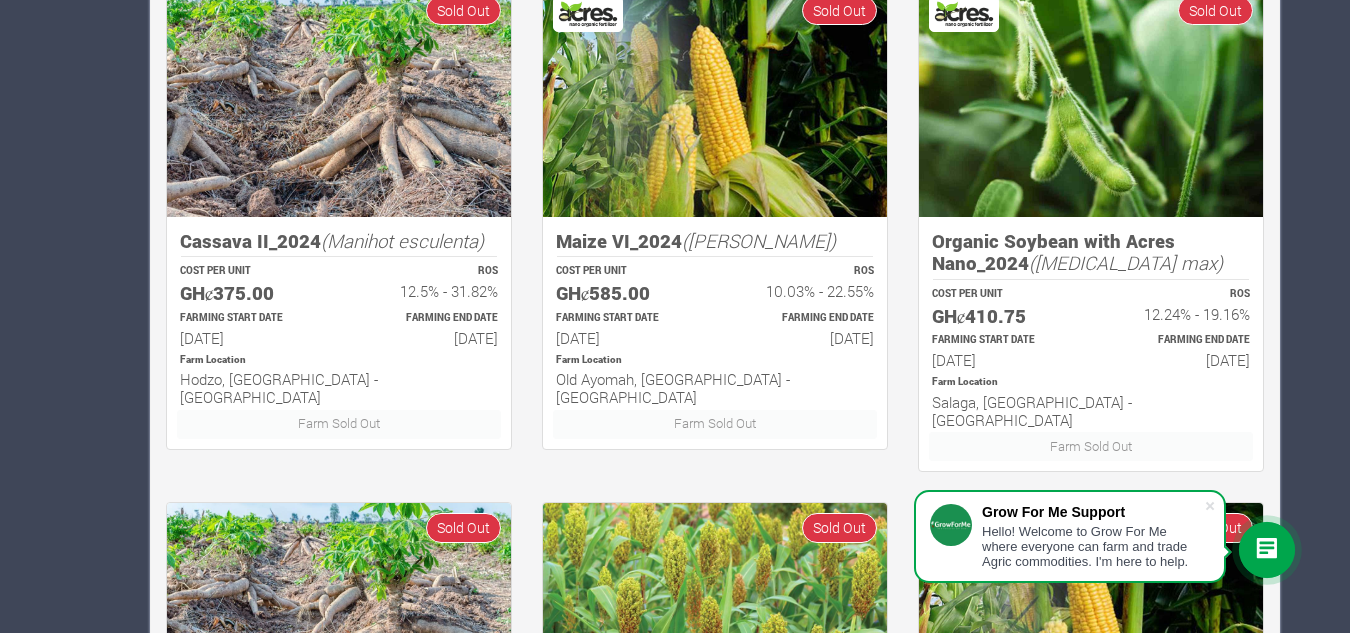 scroll, scrollTop: 1147, scrollLeft: 0, axis: vertical 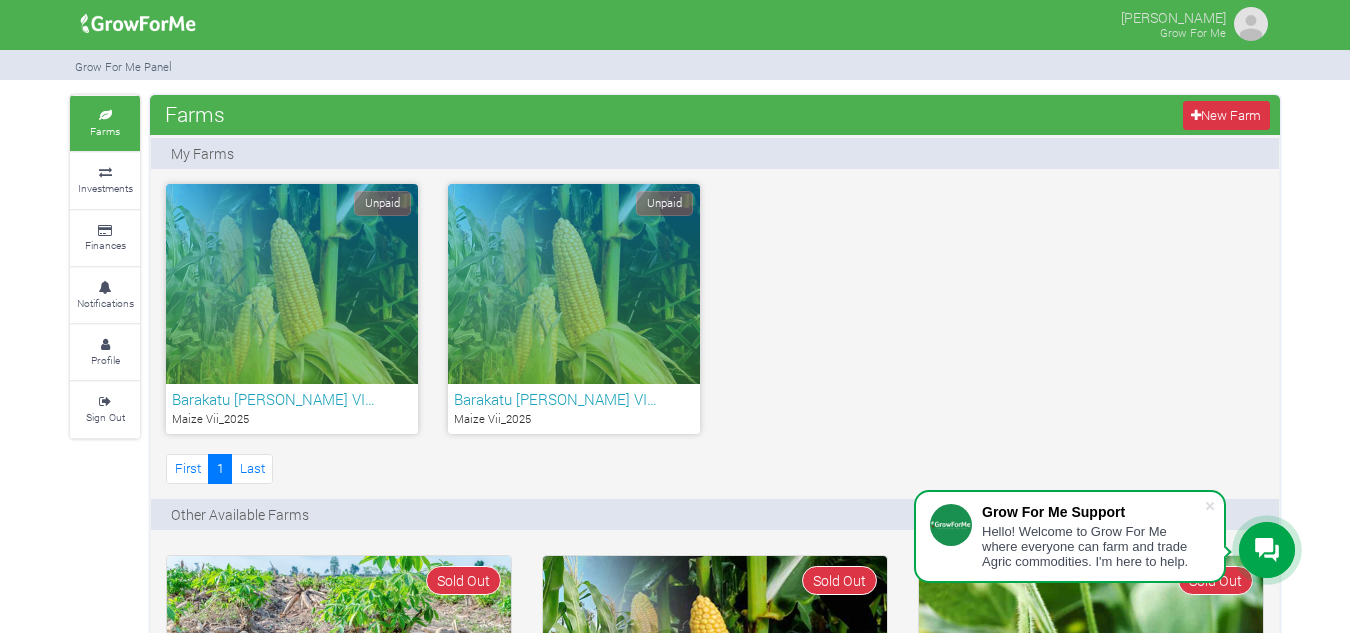 click on "Unpaid" at bounding box center [292, 284] 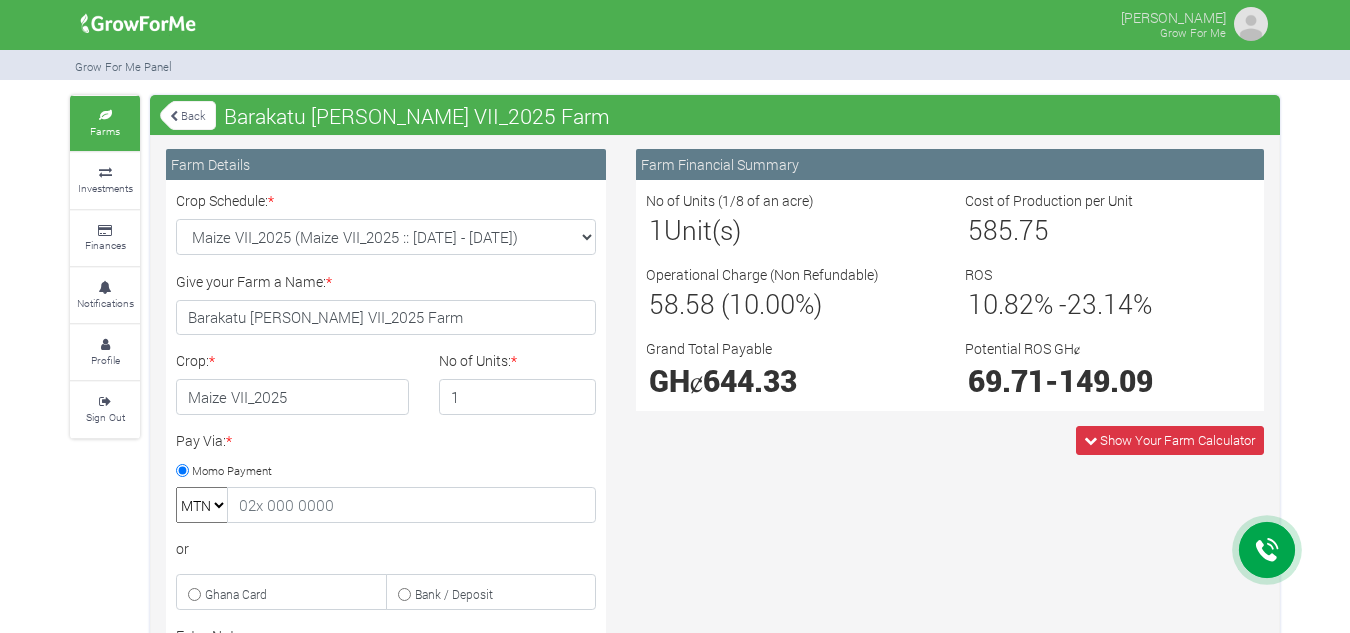 scroll, scrollTop: 0, scrollLeft: 0, axis: both 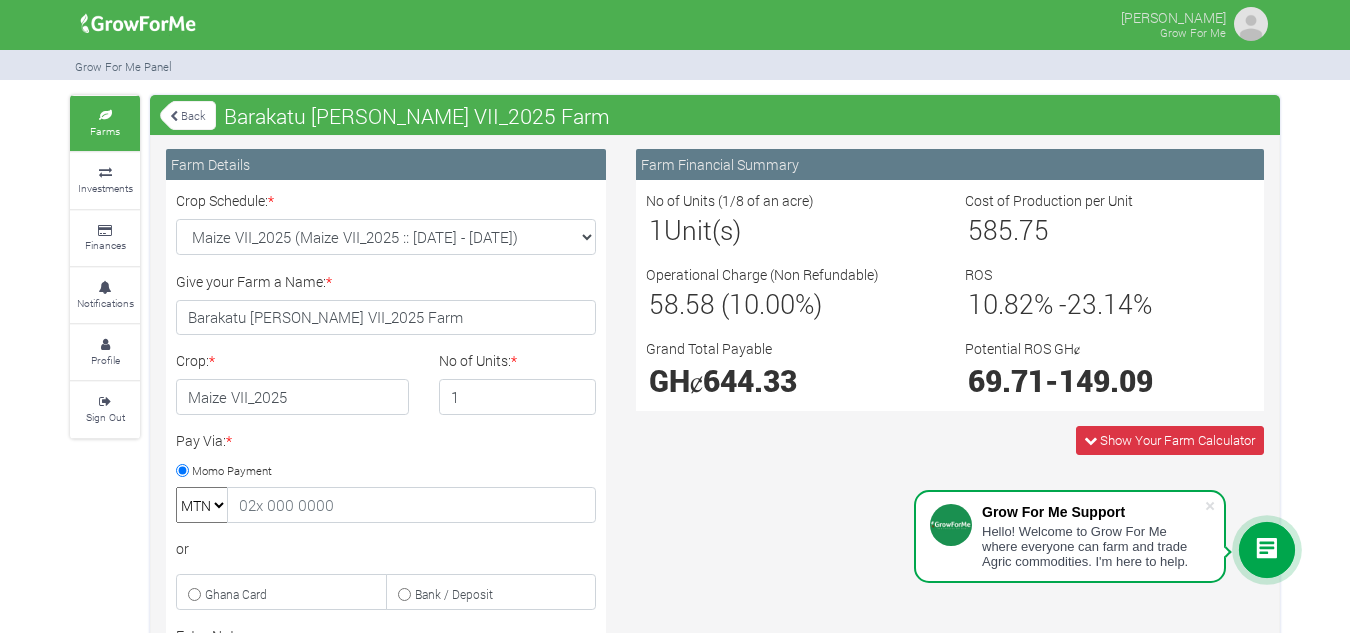click on "Back" at bounding box center (188, 115) 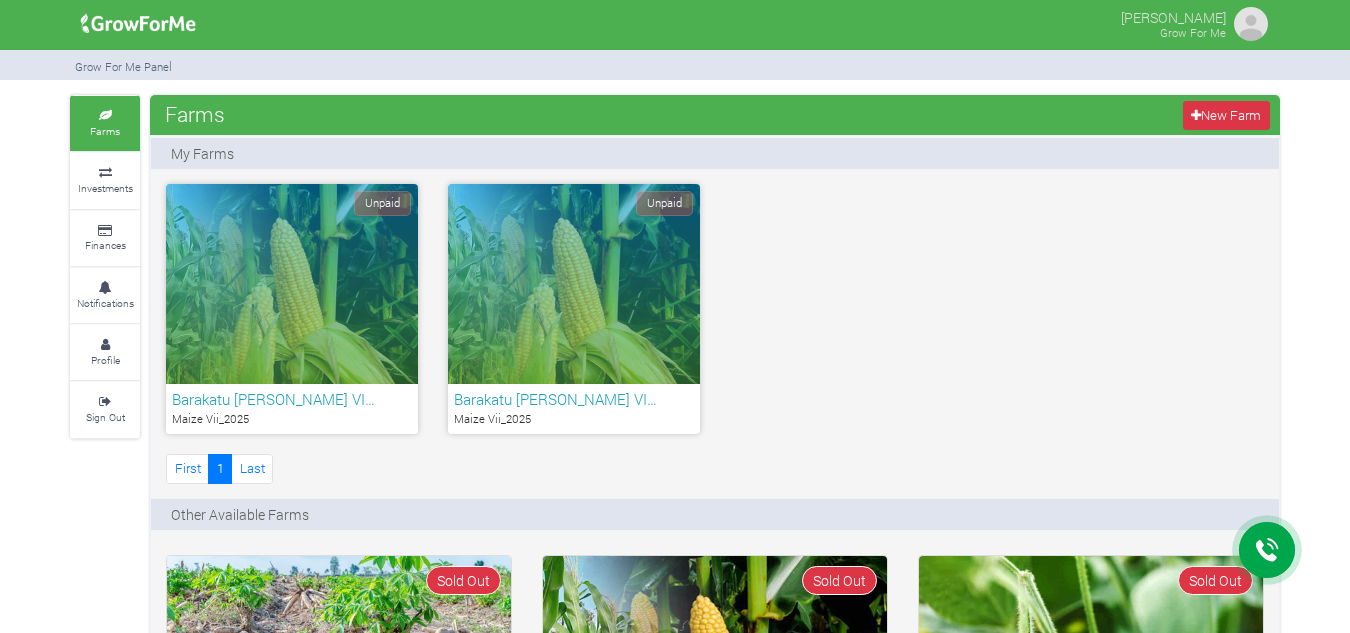 scroll, scrollTop: 0, scrollLeft: 0, axis: both 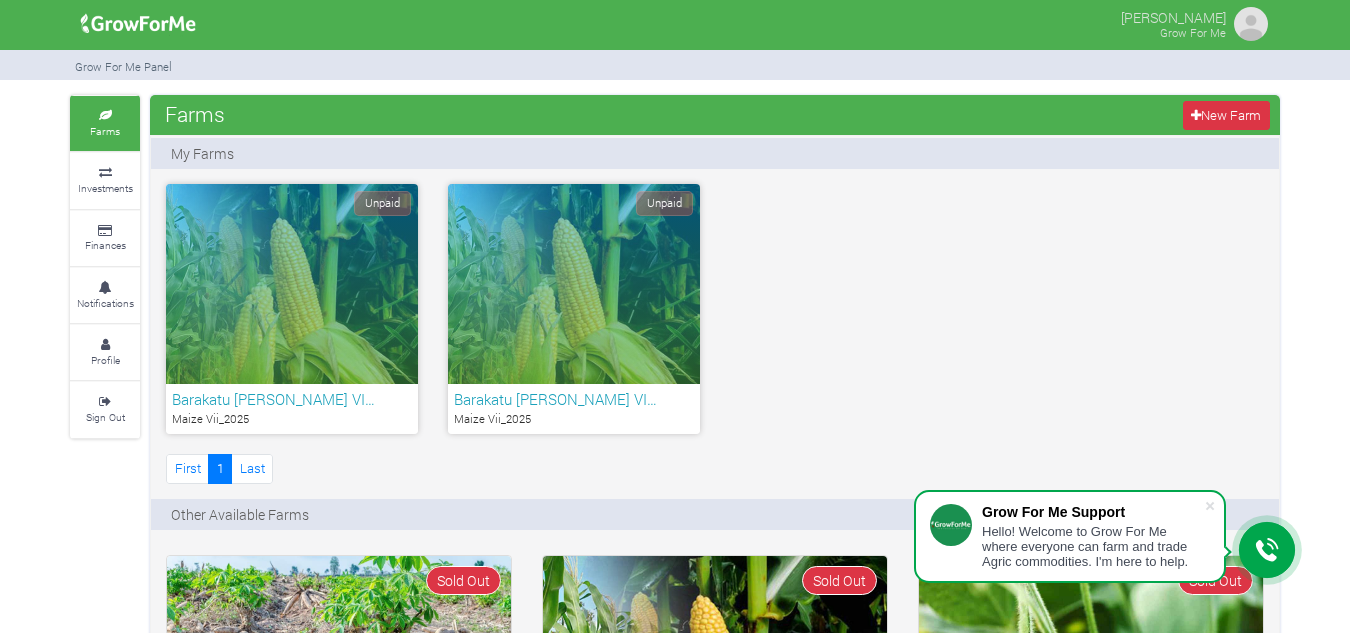 drag, startPoint x: 310, startPoint y: 241, endPoint x: 251, endPoint y: 232, distance: 59.682495 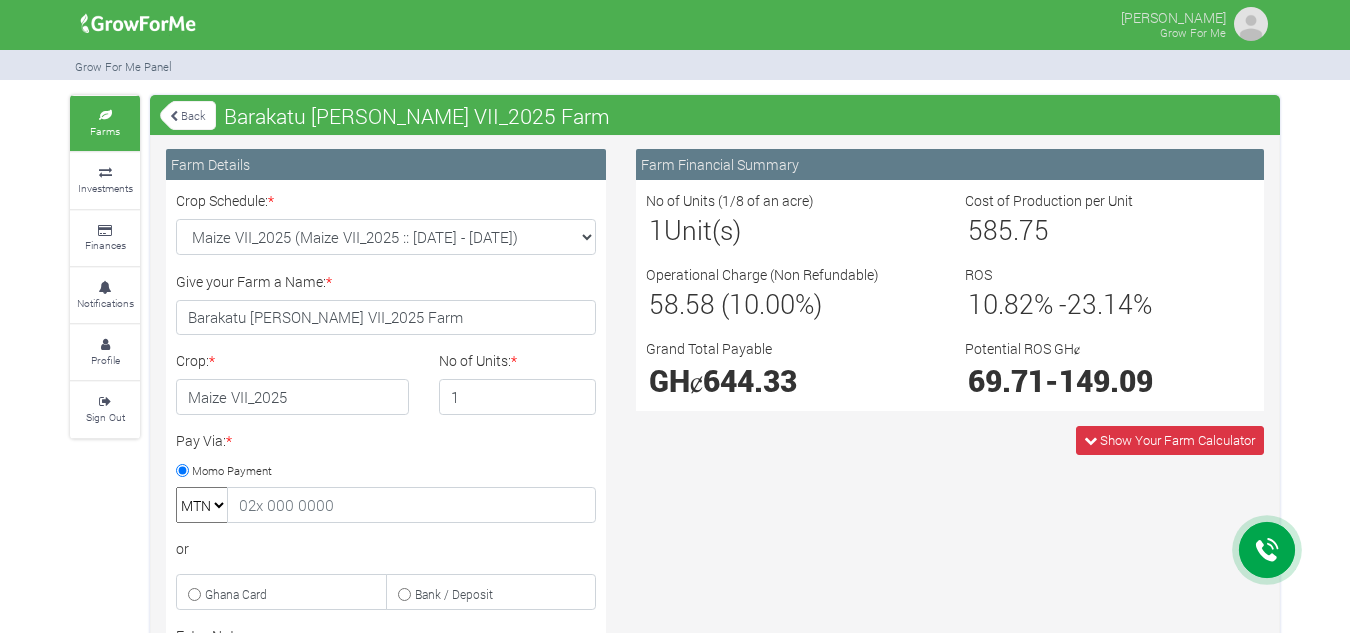 scroll, scrollTop: 0, scrollLeft: 0, axis: both 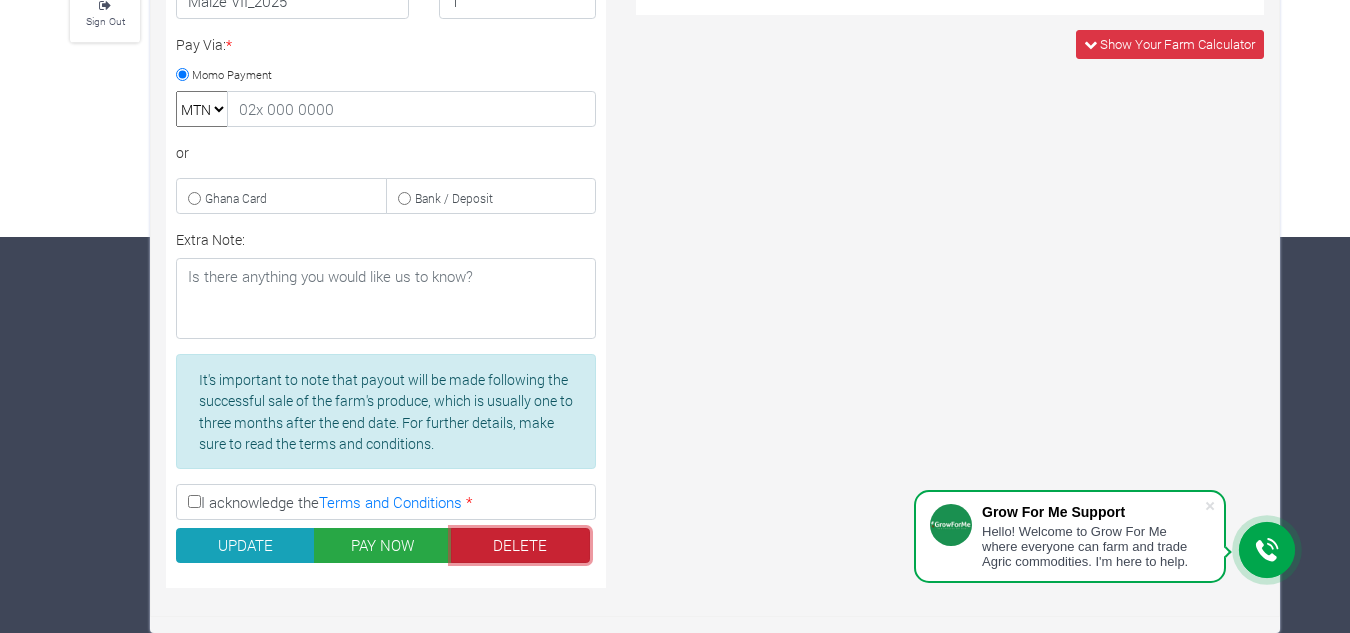 click on "DELETE" at bounding box center [520, 546] 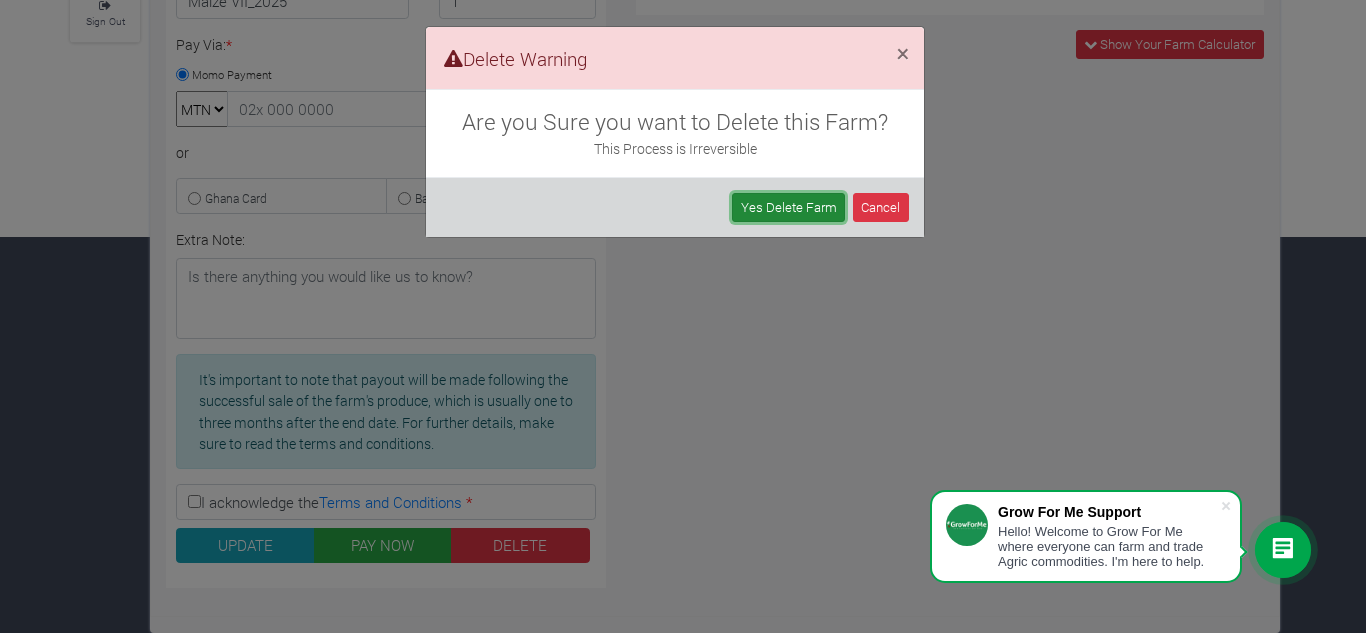 click on "Yes Delete
Farm" at bounding box center (788, 207) 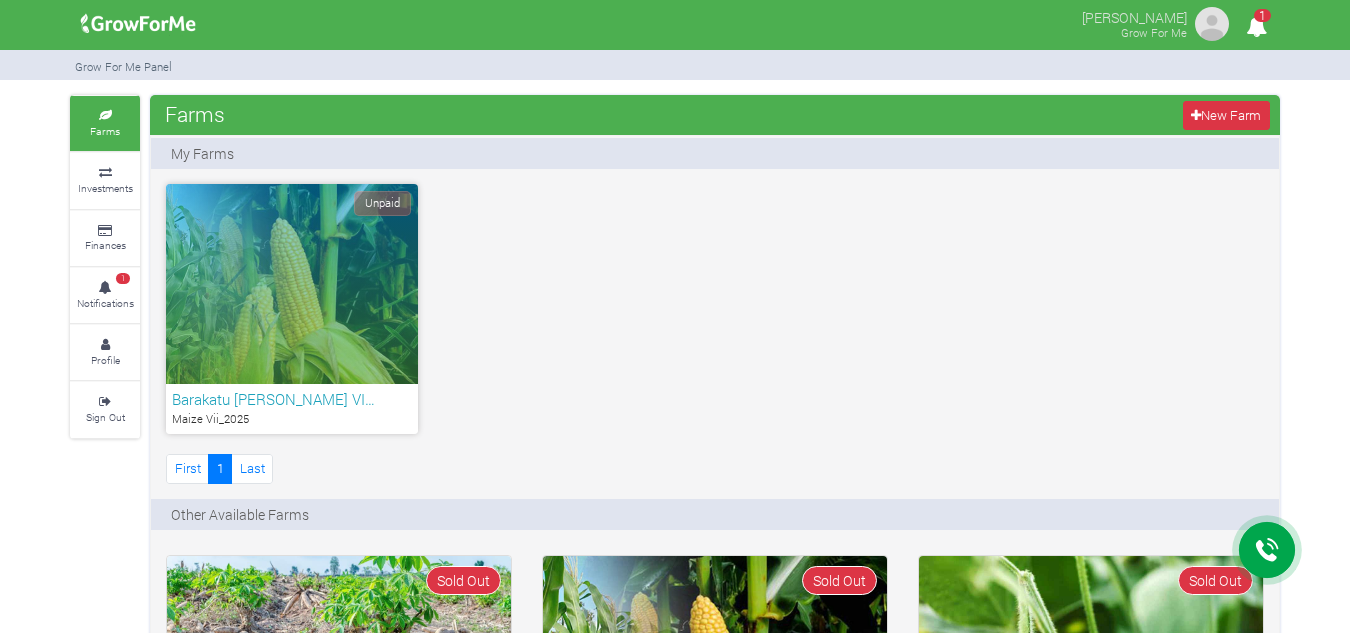 scroll, scrollTop: 0, scrollLeft: 0, axis: both 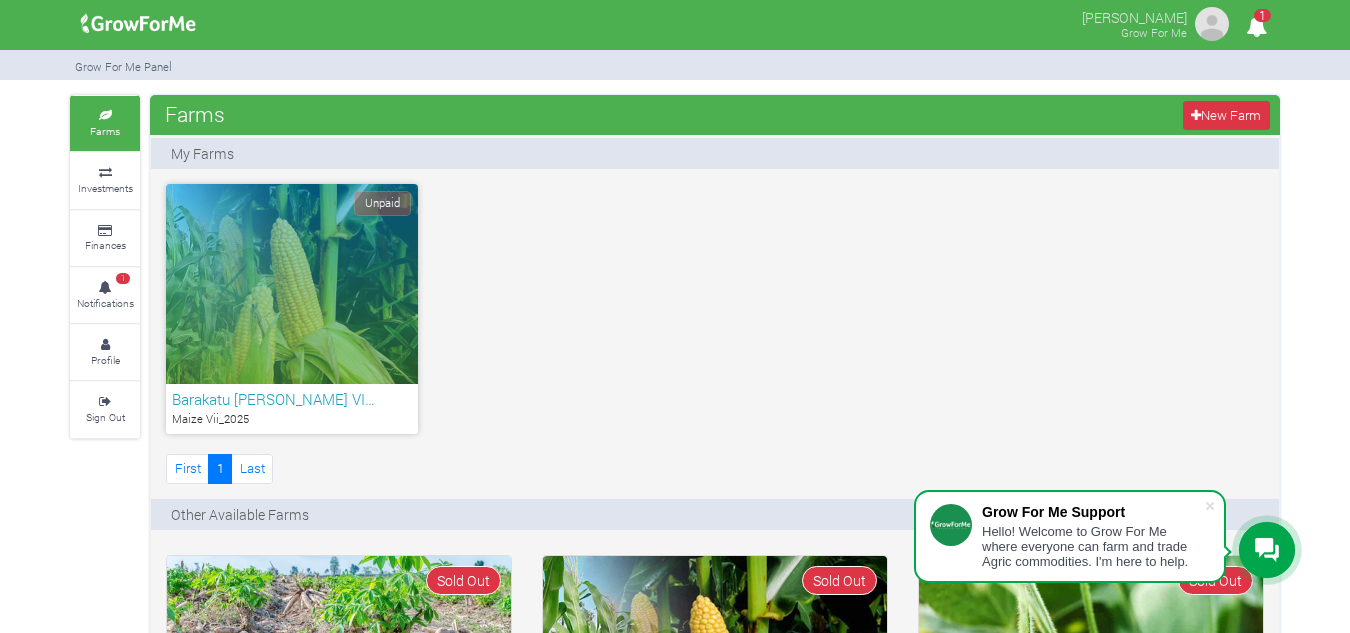 click on "Unpaid" at bounding box center [292, 284] 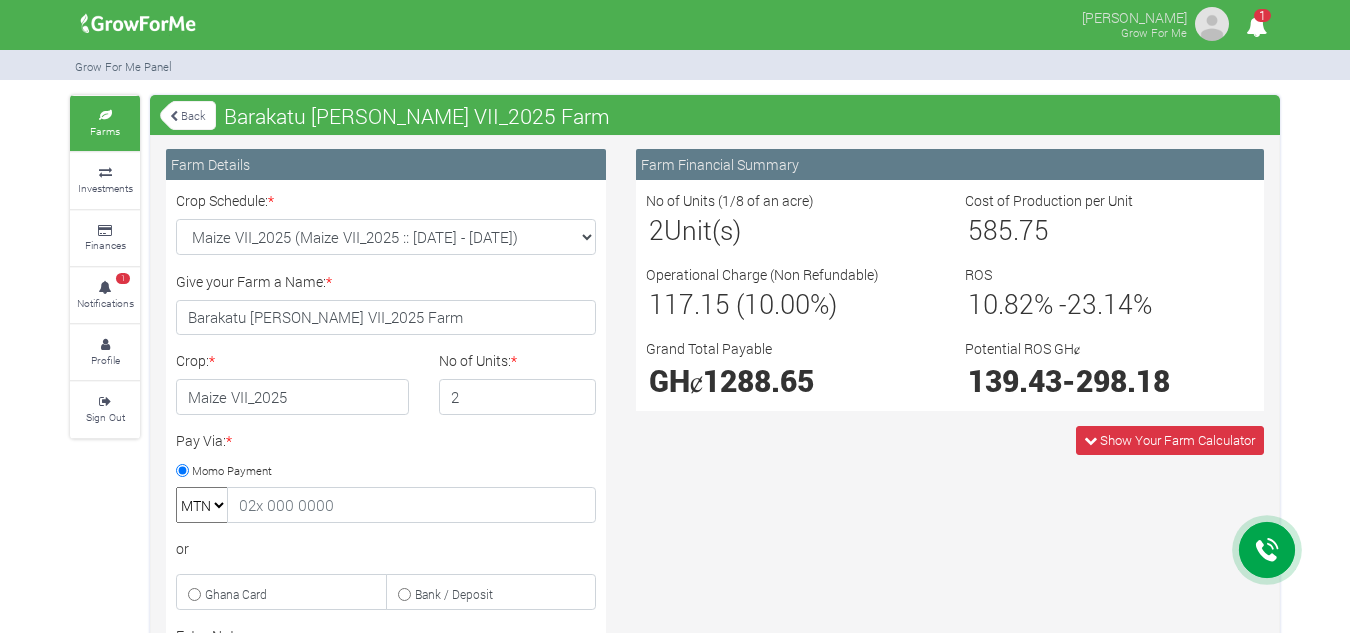 scroll, scrollTop: 0, scrollLeft: 0, axis: both 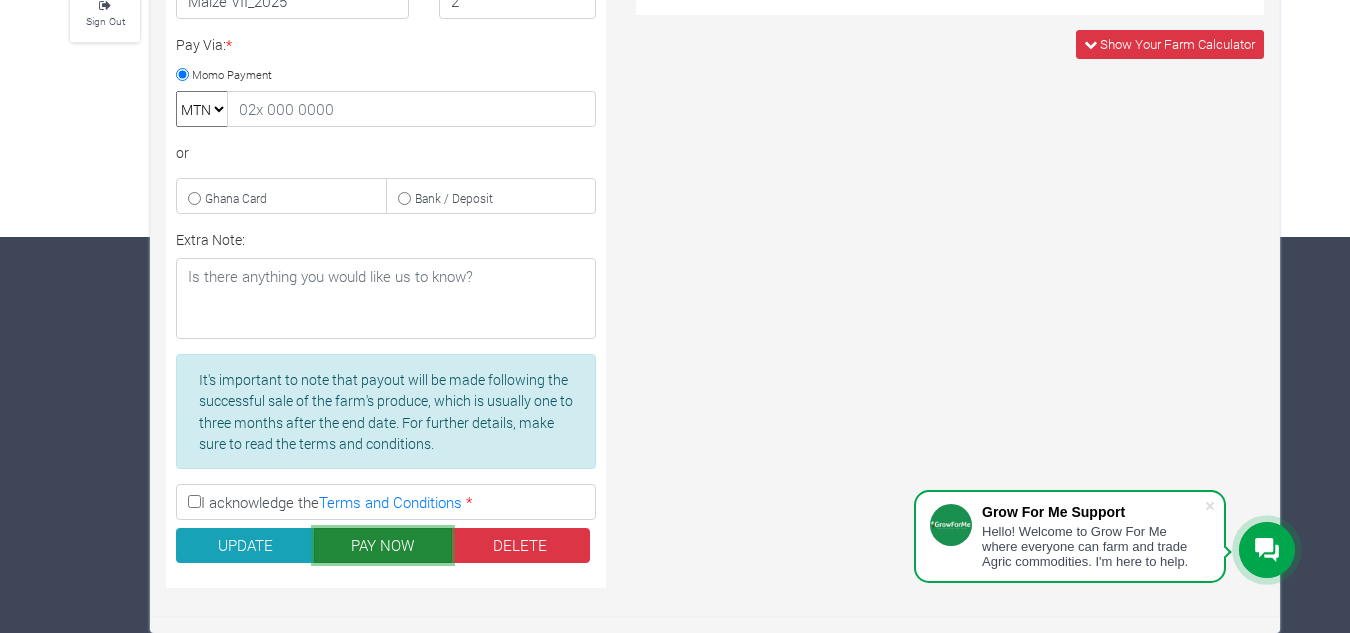 click on "PAY NOW" at bounding box center (383, 546) 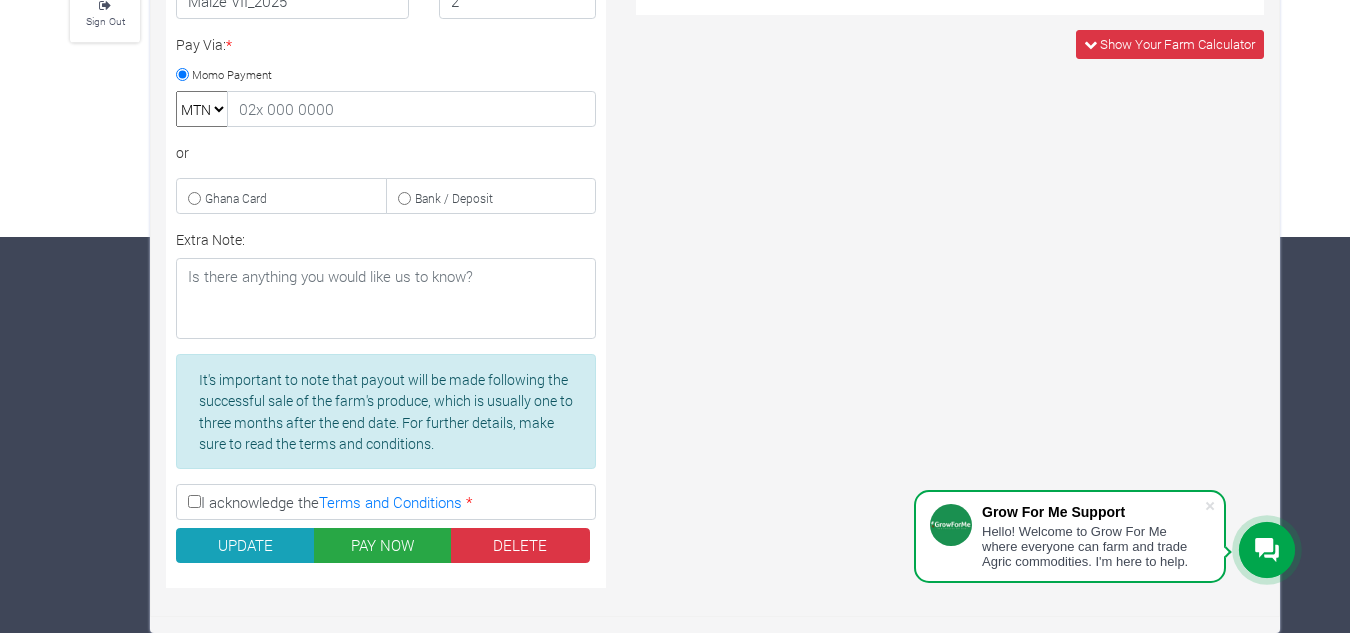 click on "I acknowledge the   Terms and Conditions    *" at bounding box center [194, 501] 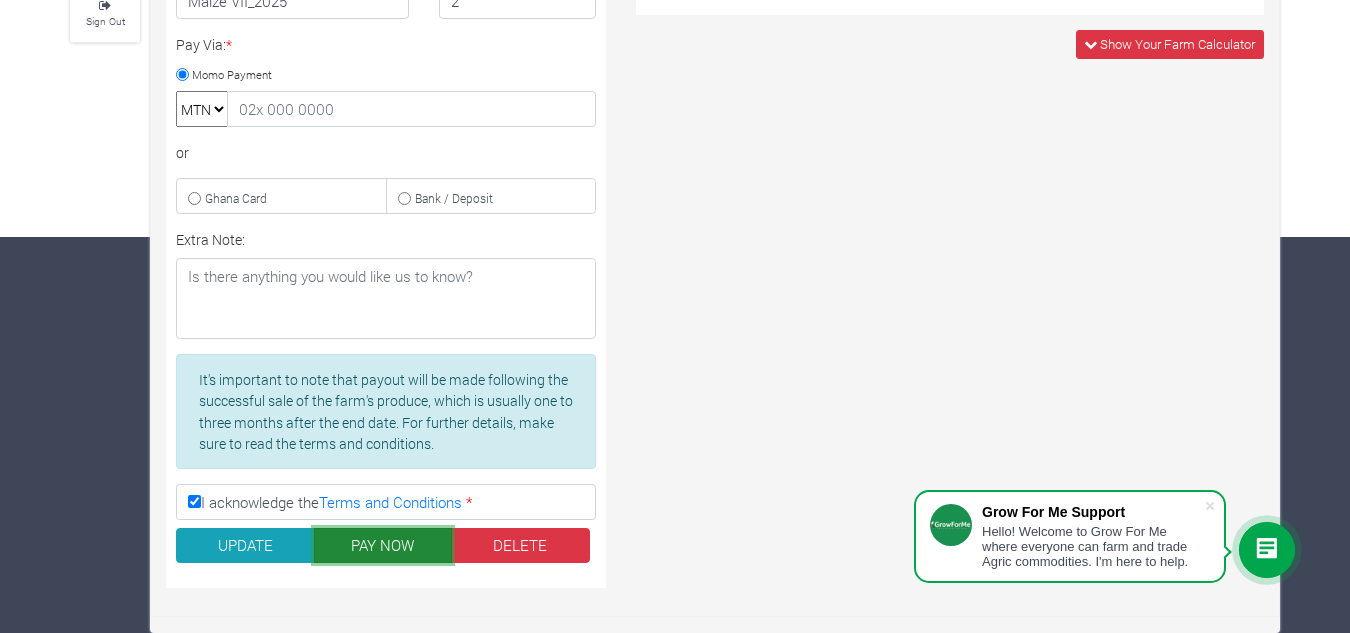 click on "PAY NOW" at bounding box center [383, 546] 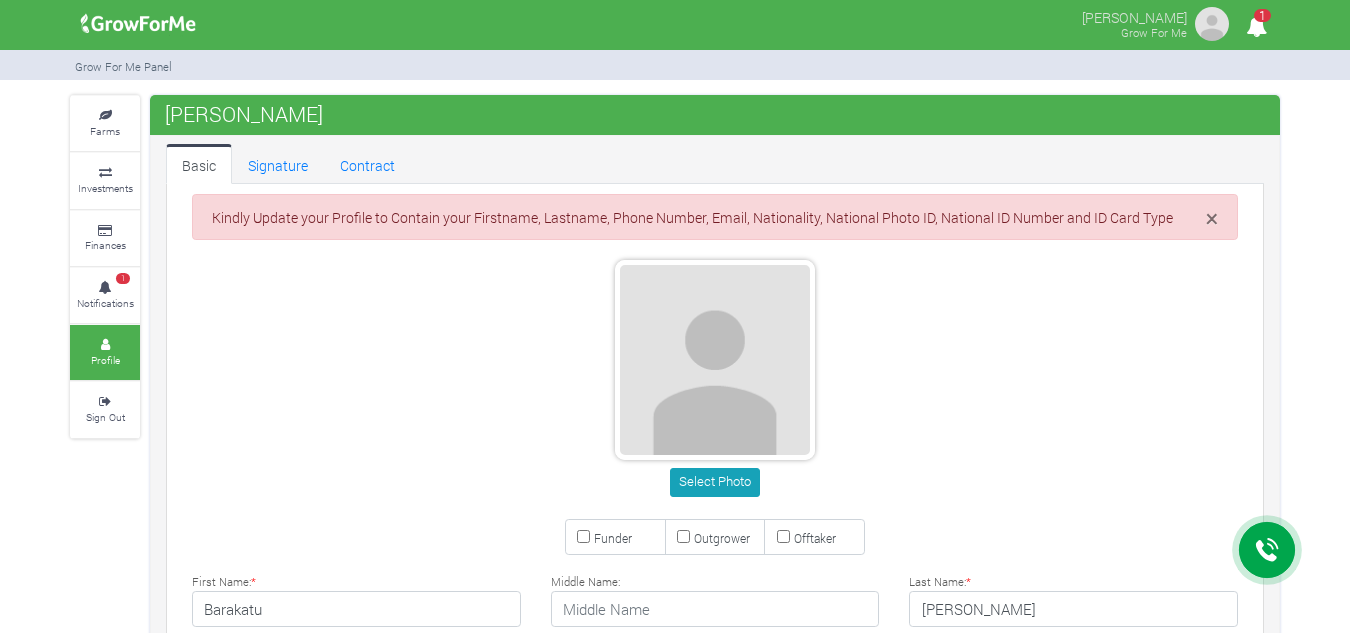 scroll, scrollTop: 0, scrollLeft: 0, axis: both 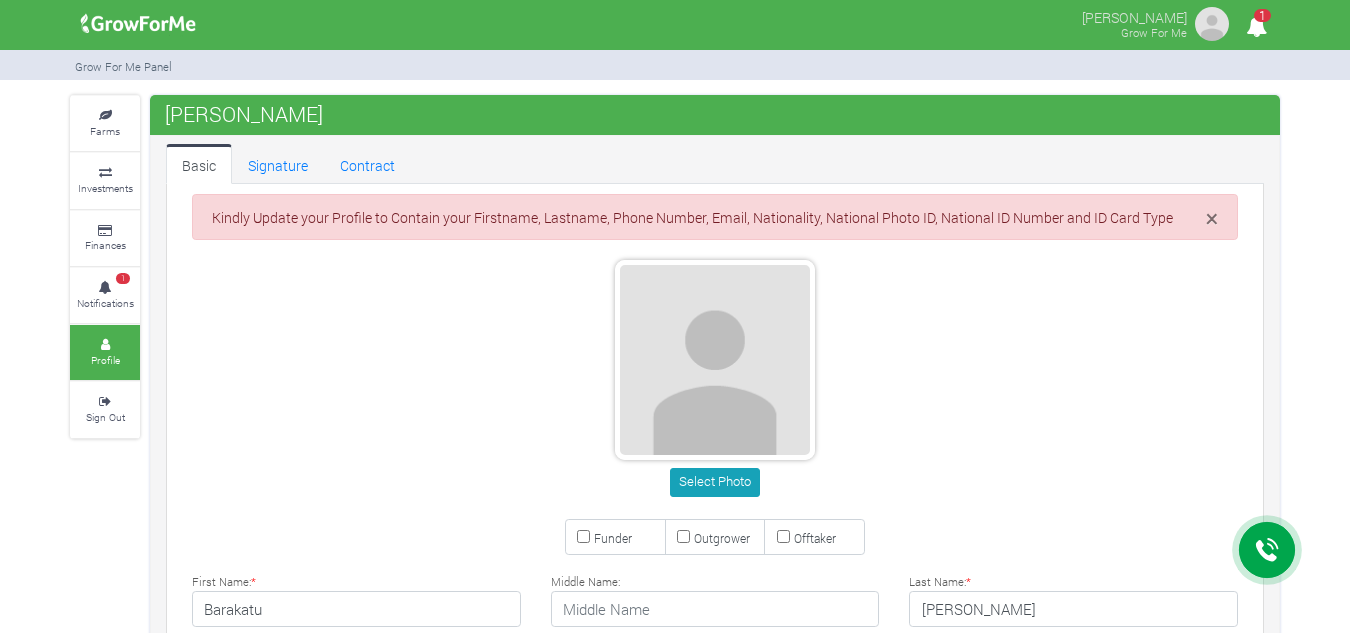 type on "24 099 3294" 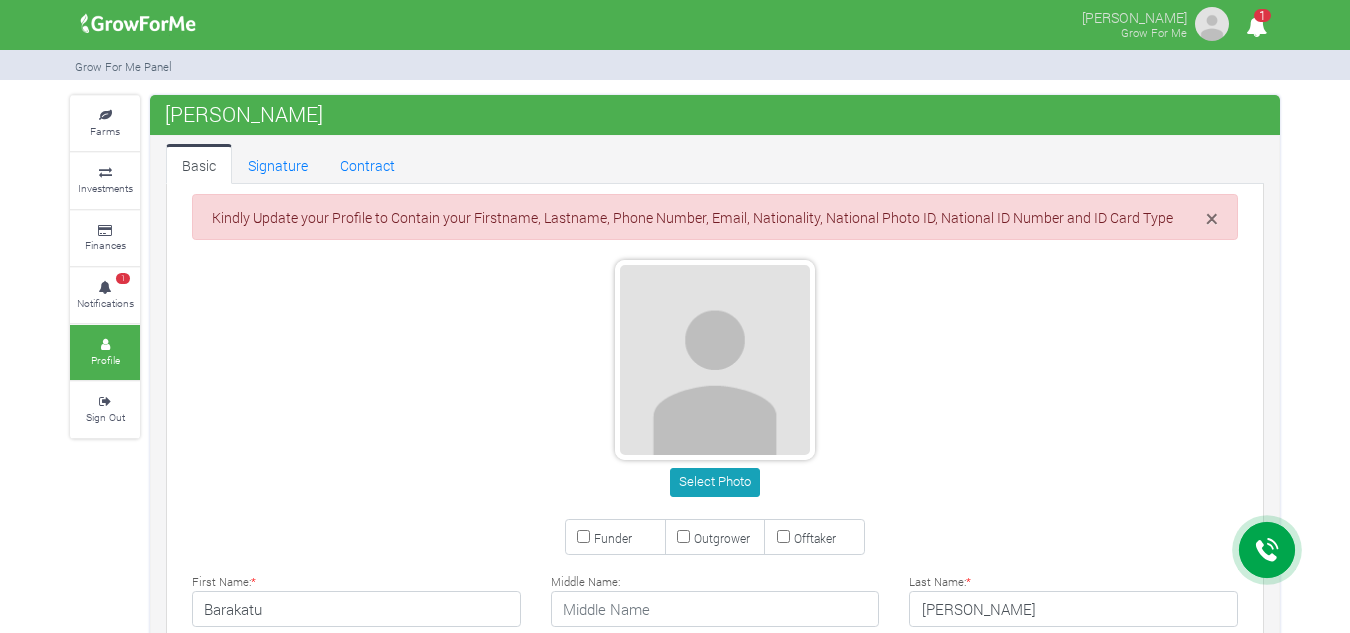 scroll, scrollTop: 0, scrollLeft: 0, axis: both 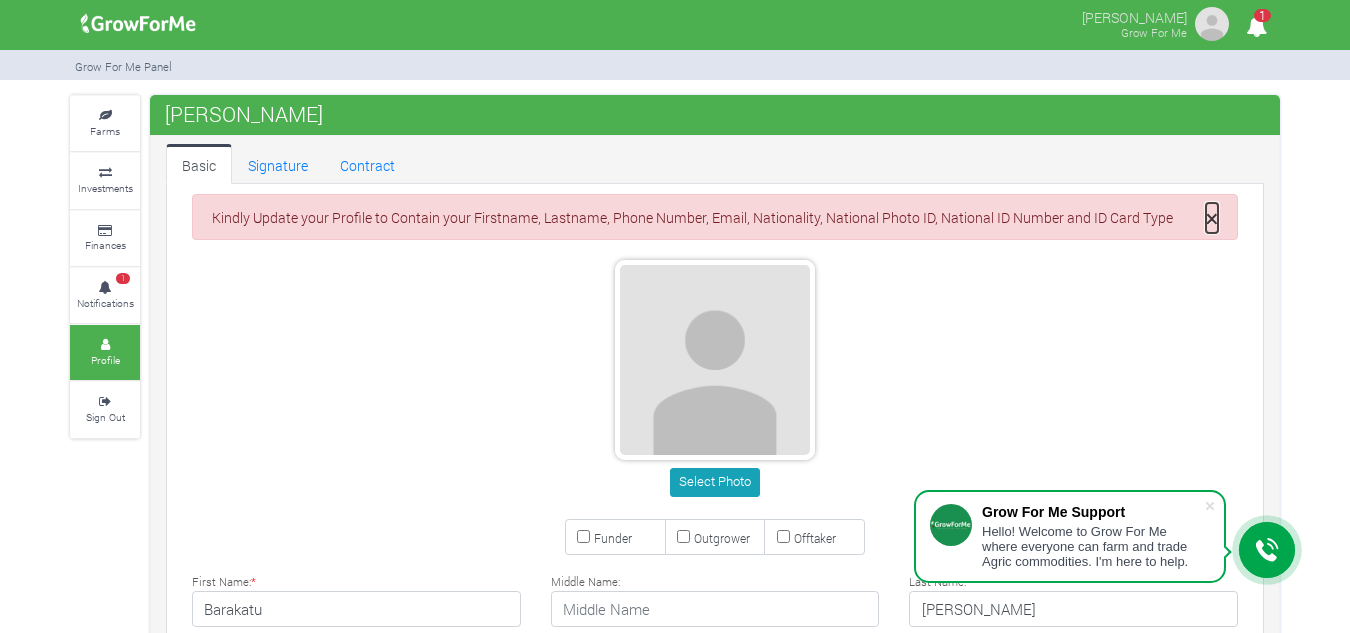 click on "×" at bounding box center [1212, 218] 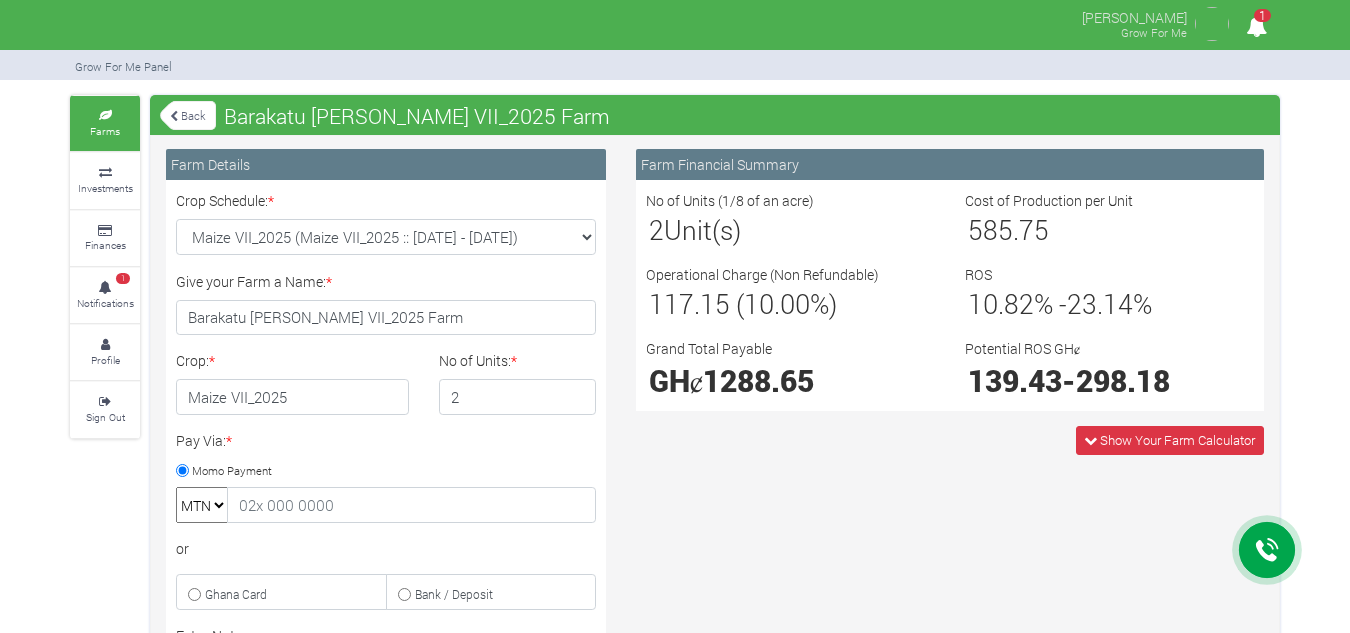 scroll, scrollTop: 396, scrollLeft: 0, axis: vertical 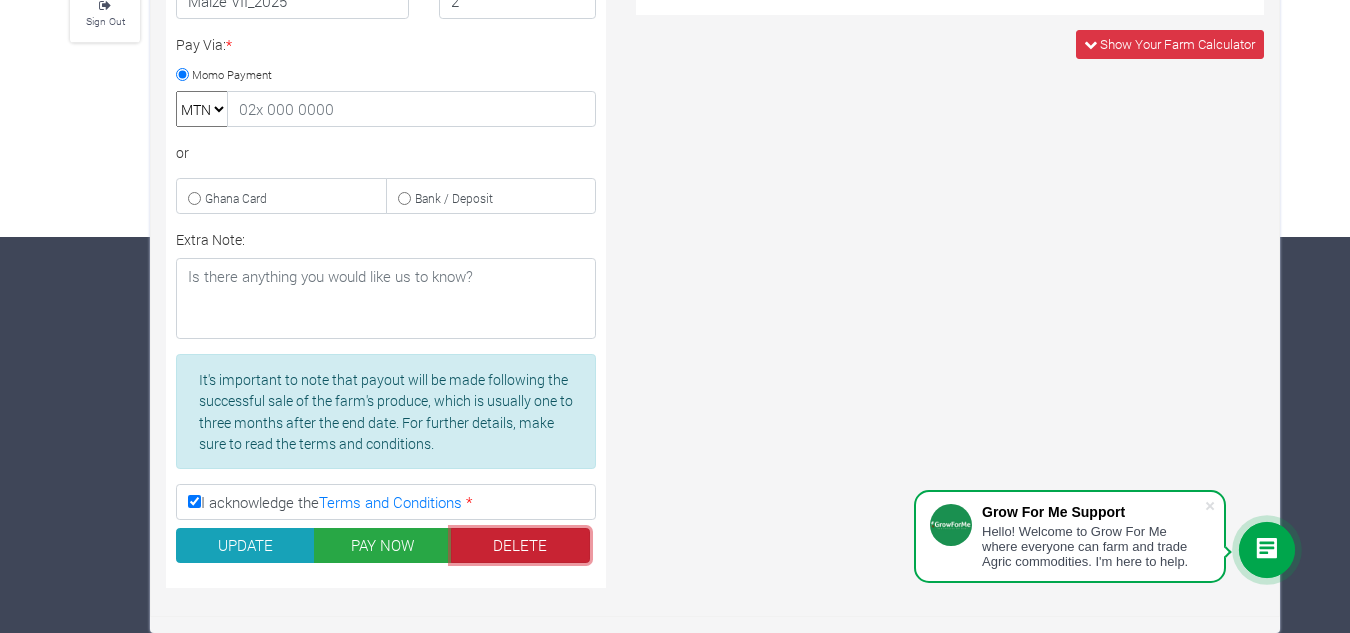 click on "DELETE" at bounding box center [520, 546] 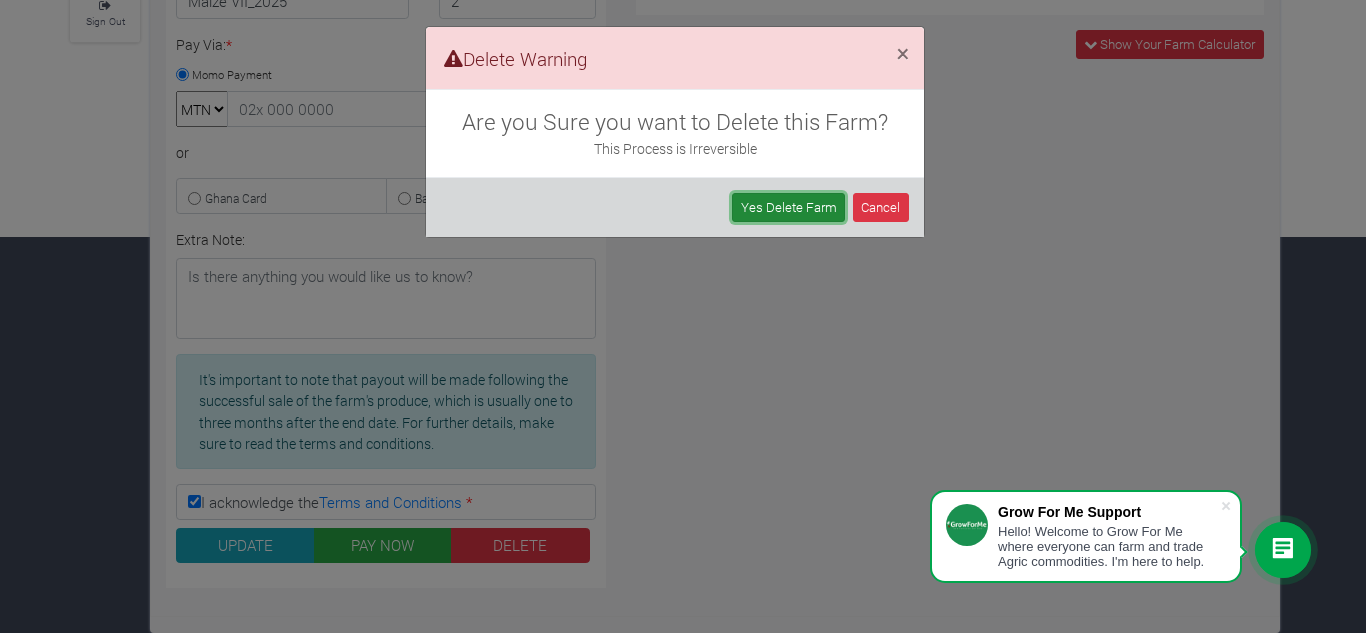click on "Yes Delete
Farm" at bounding box center (788, 207) 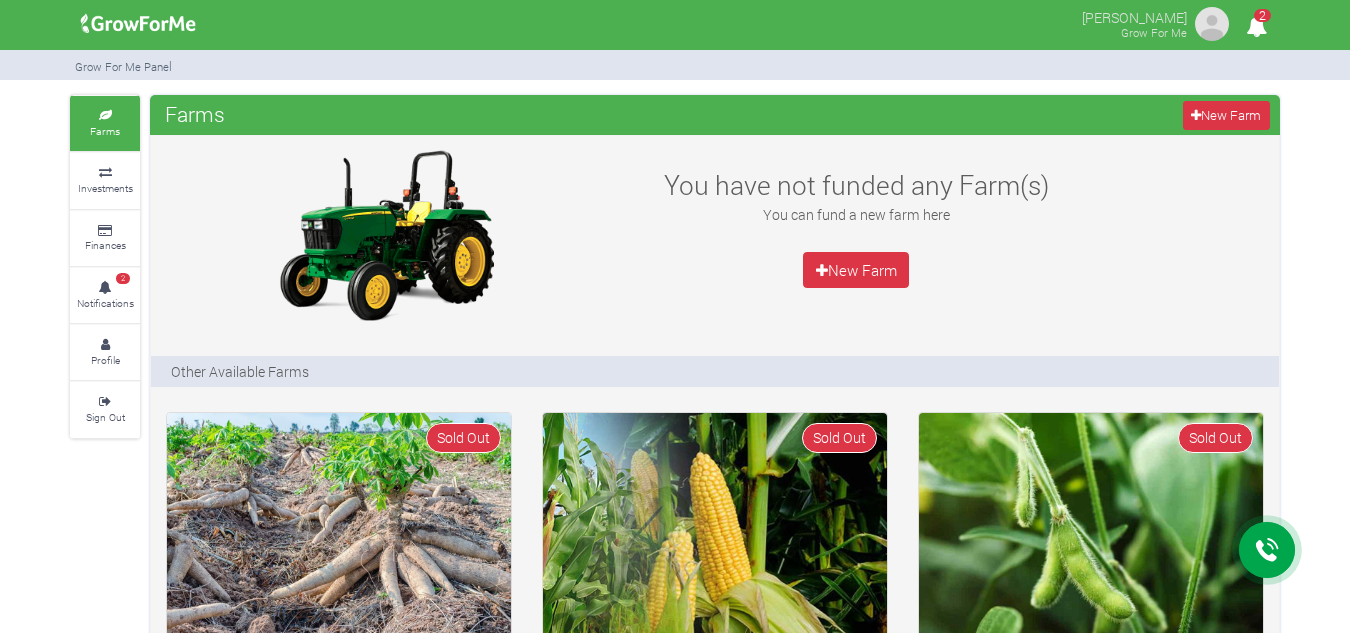 scroll, scrollTop: 0, scrollLeft: 0, axis: both 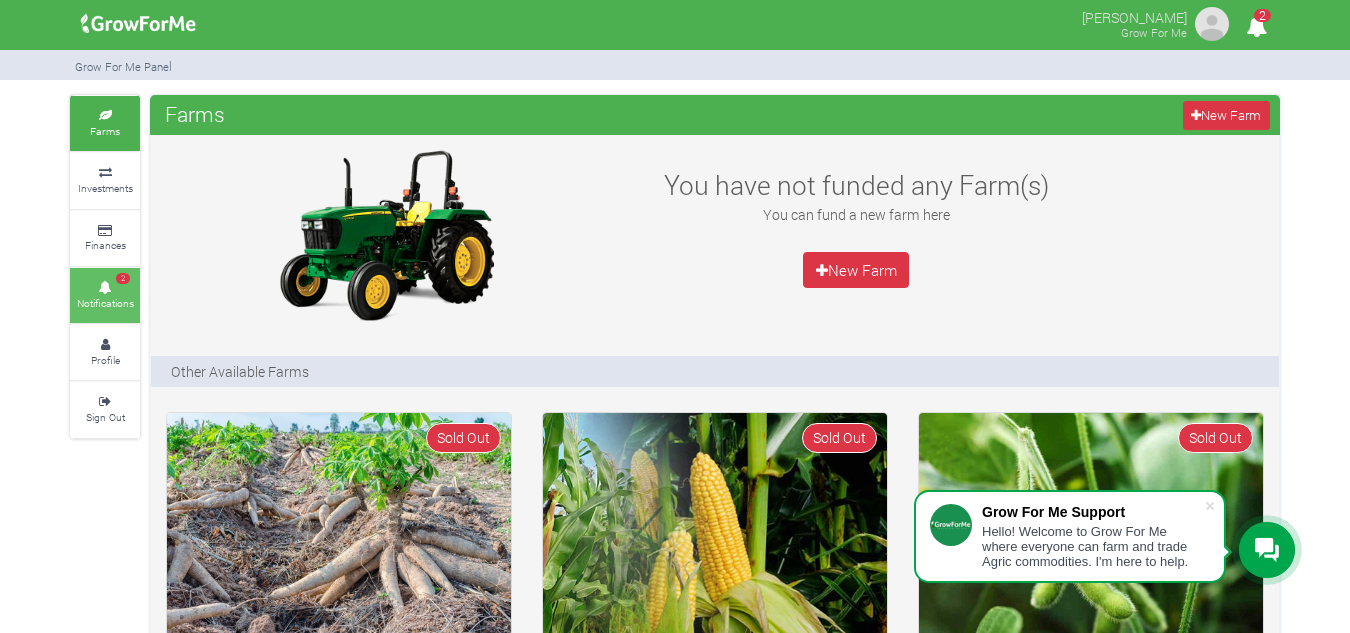 click on "Notifications" at bounding box center (105, 303) 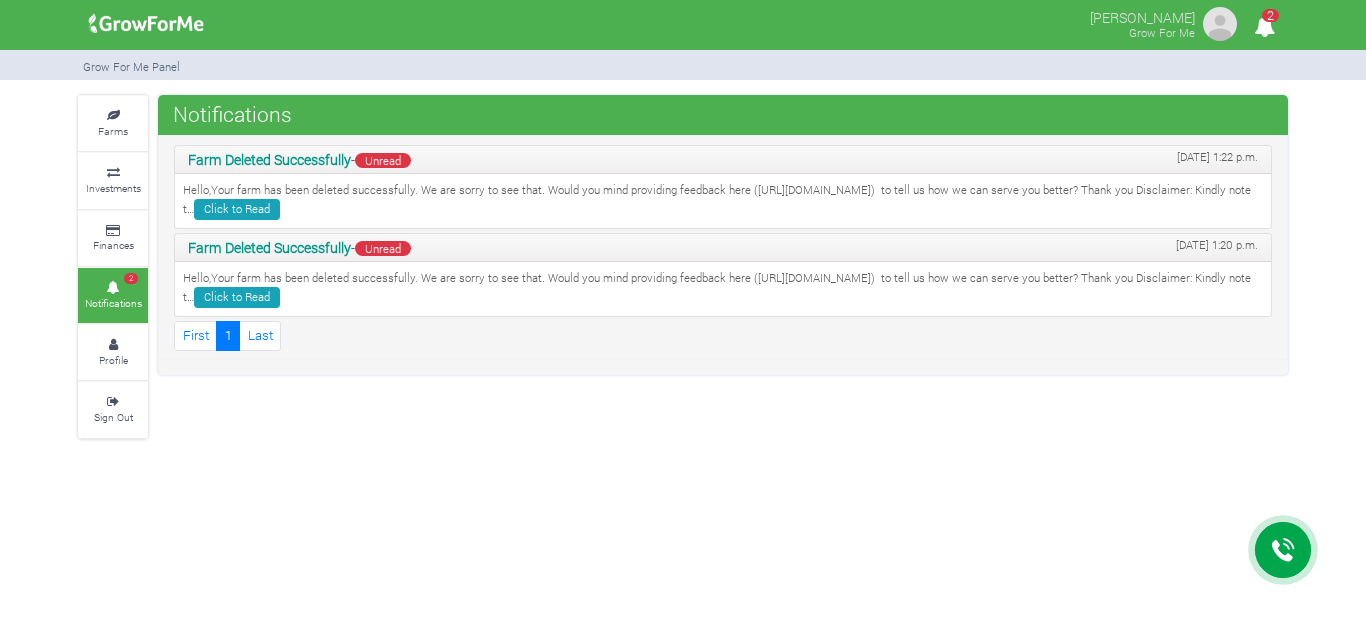 scroll, scrollTop: 0, scrollLeft: 0, axis: both 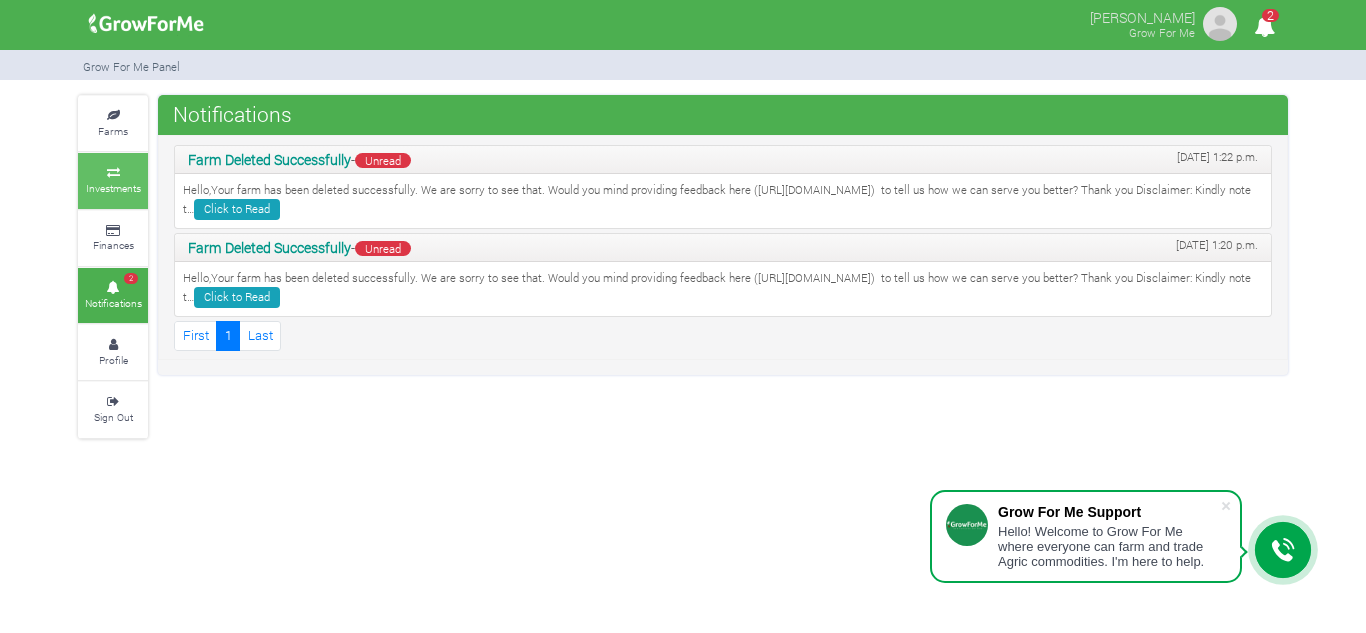 click at bounding box center [113, 173] 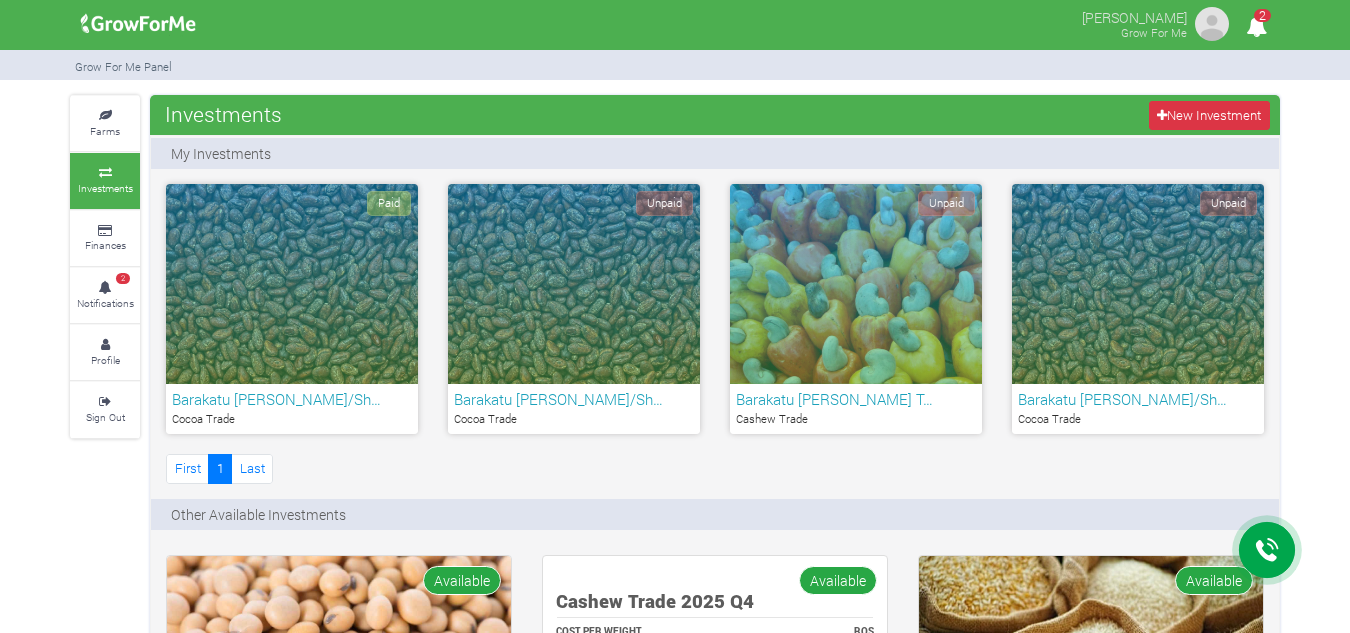 scroll, scrollTop: 0, scrollLeft: 0, axis: both 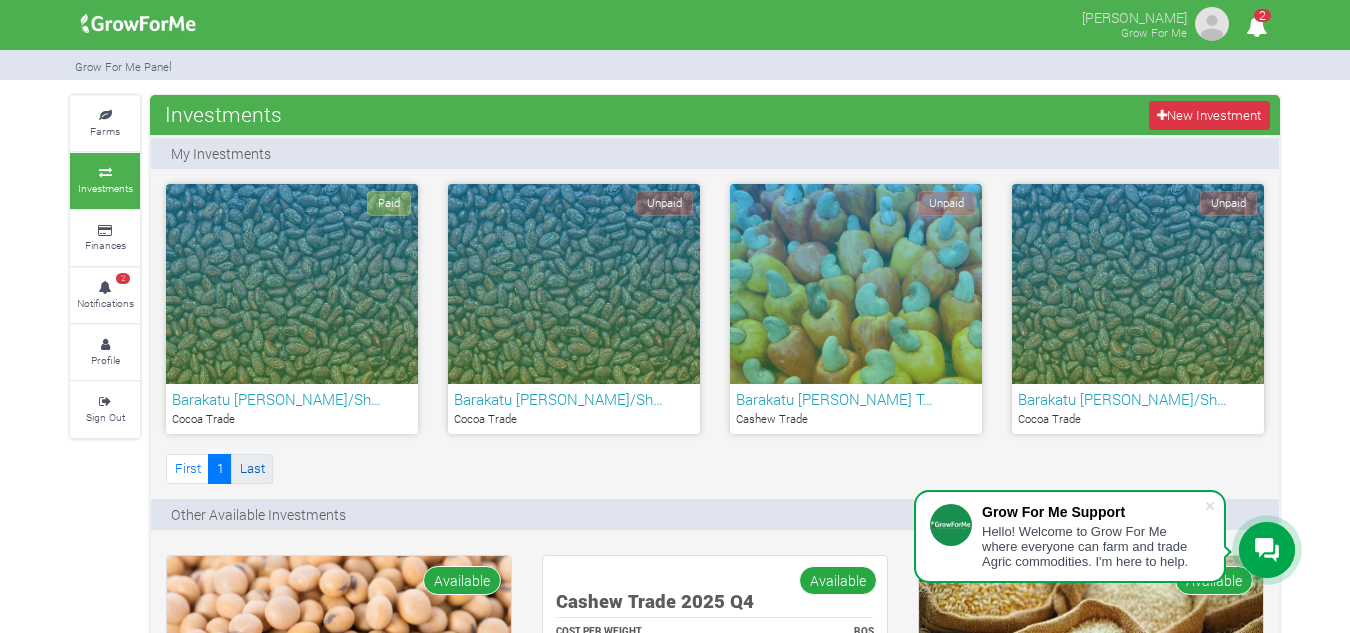 click on "Last" at bounding box center [252, 468] 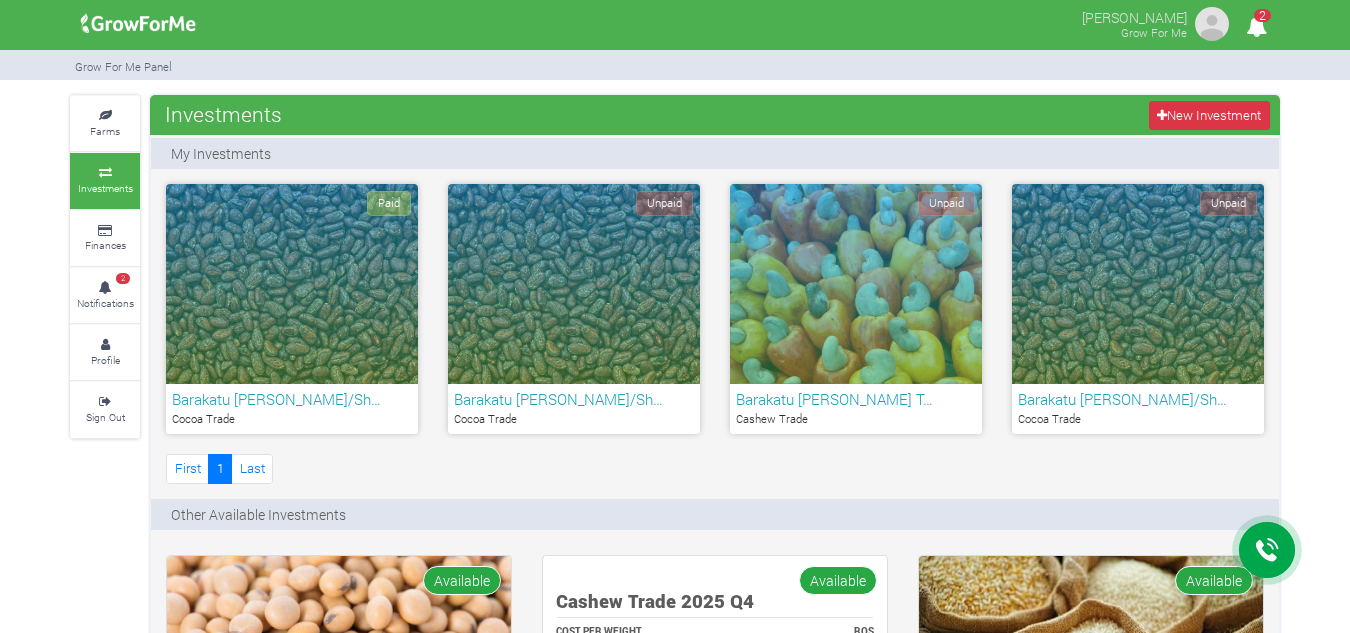 scroll, scrollTop: 0, scrollLeft: 0, axis: both 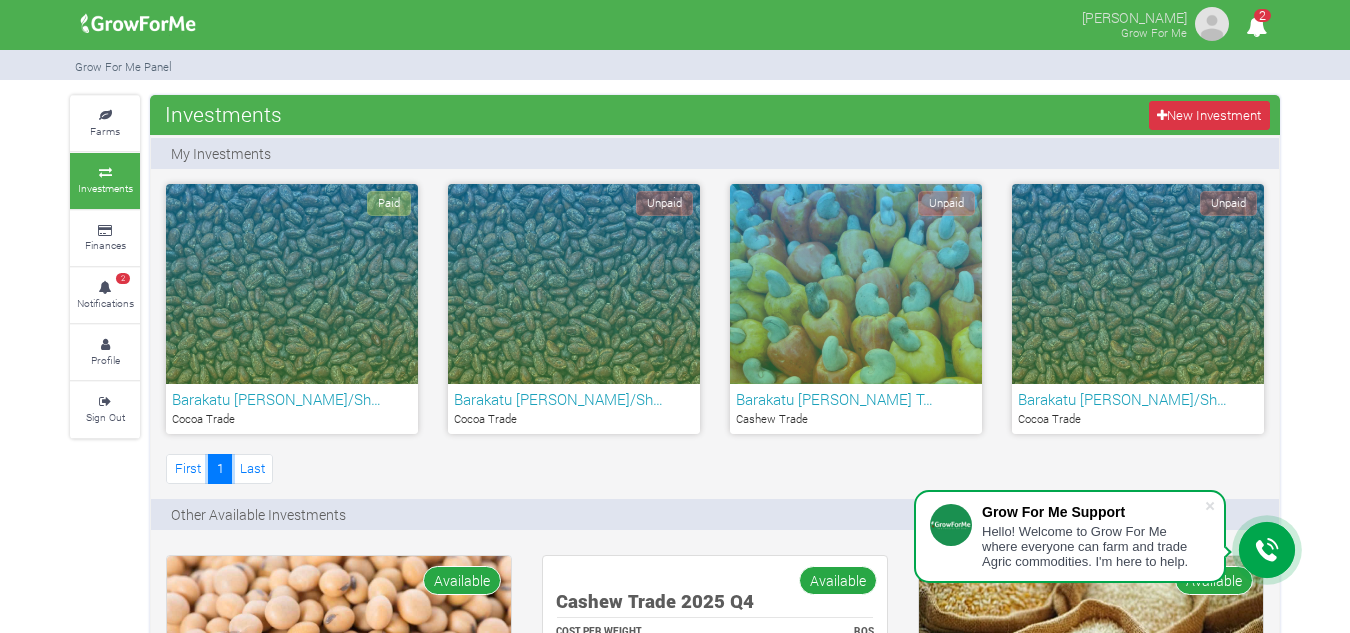 click on "1" at bounding box center [220, 468] 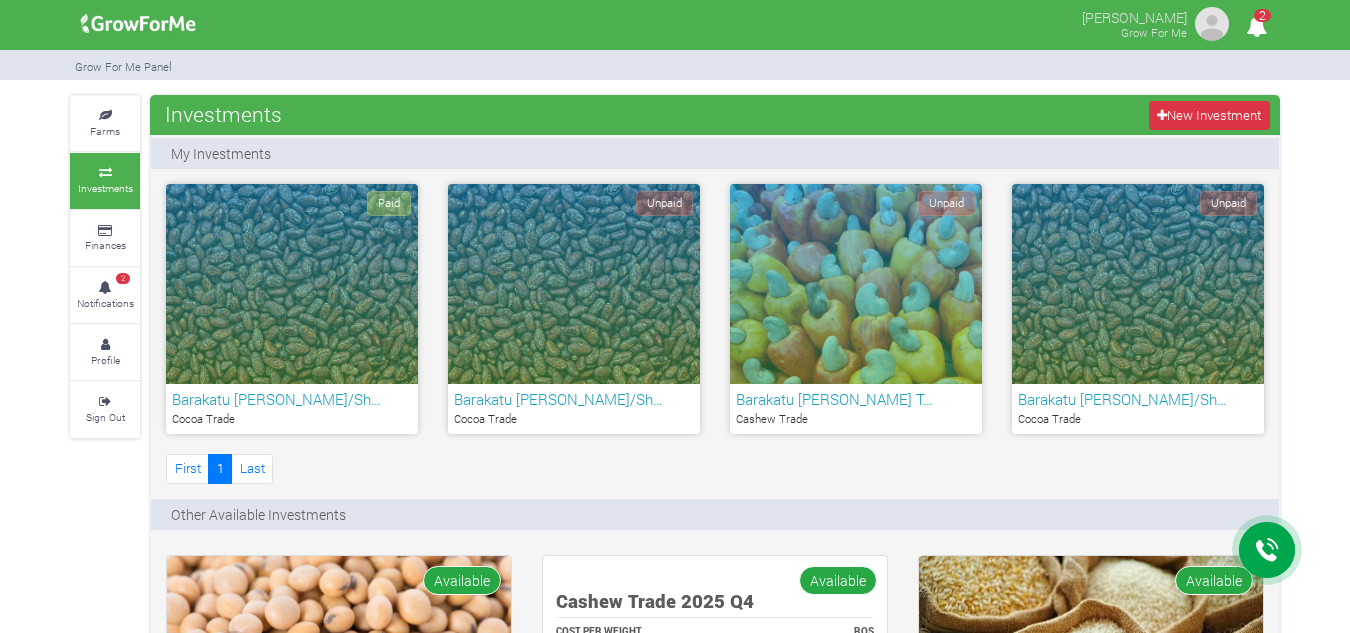 scroll, scrollTop: 0, scrollLeft: 0, axis: both 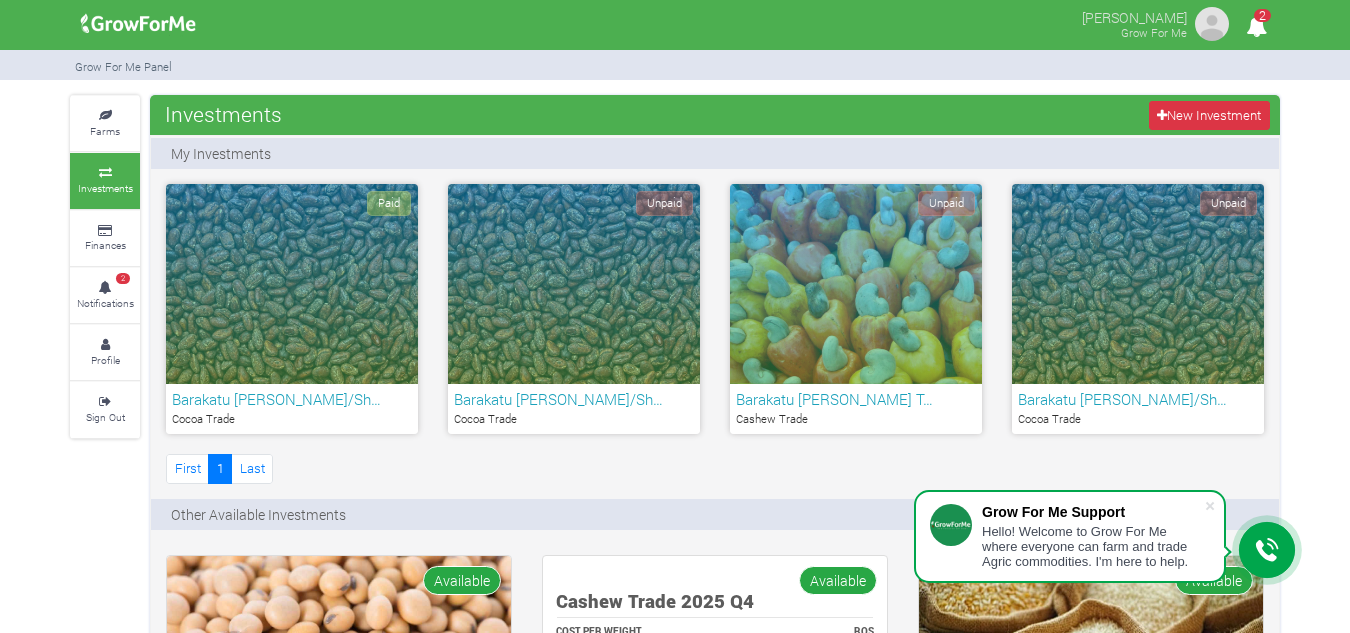click on "Paid" at bounding box center [292, 284] 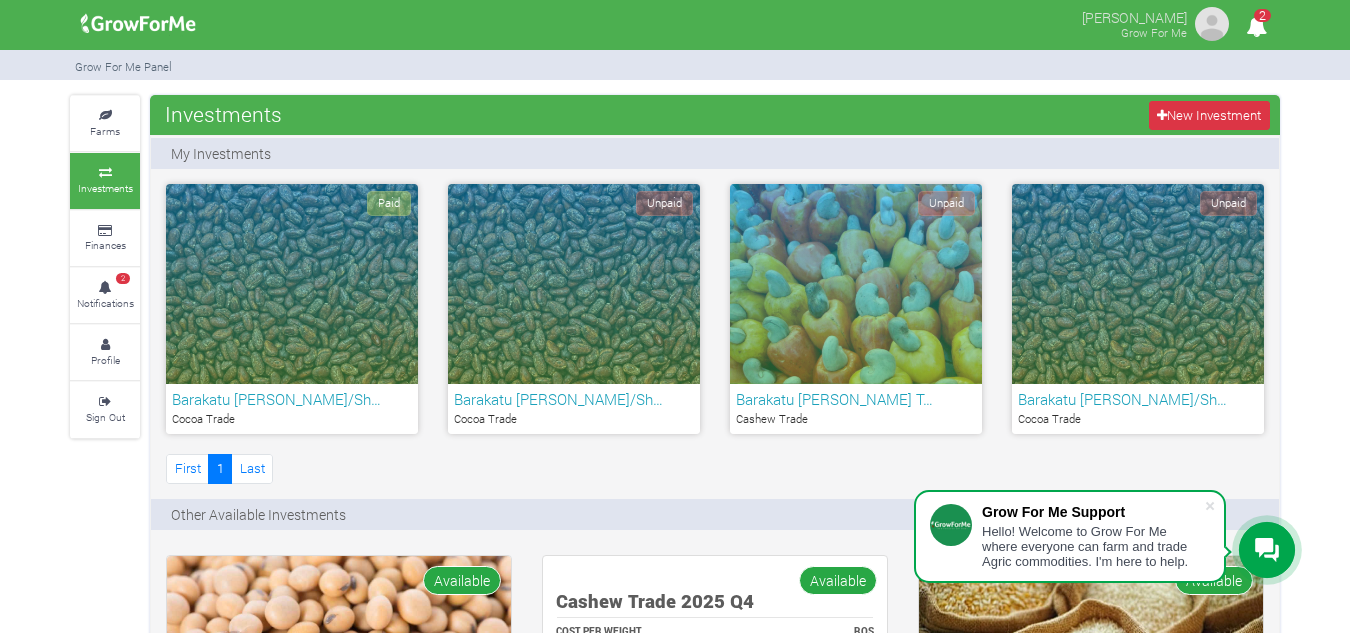 click on "Paid" at bounding box center [292, 284] 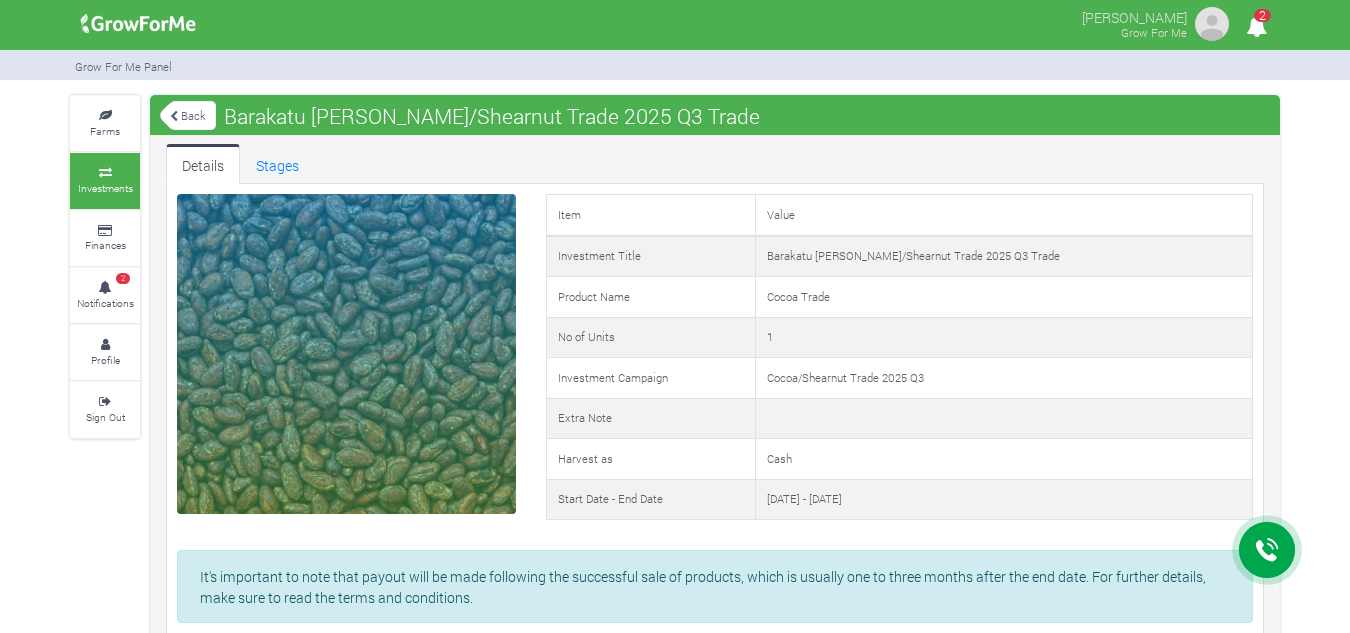 scroll, scrollTop: 0, scrollLeft: 0, axis: both 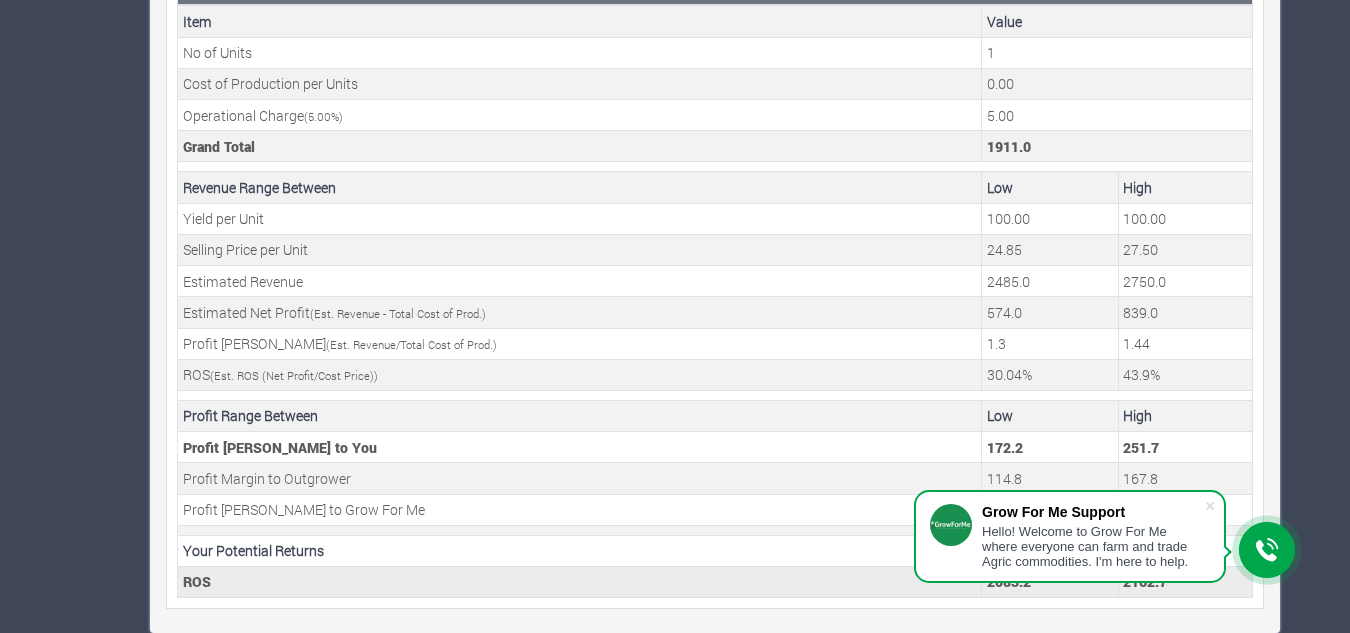 click on "2162.7" at bounding box center [1185, 581] 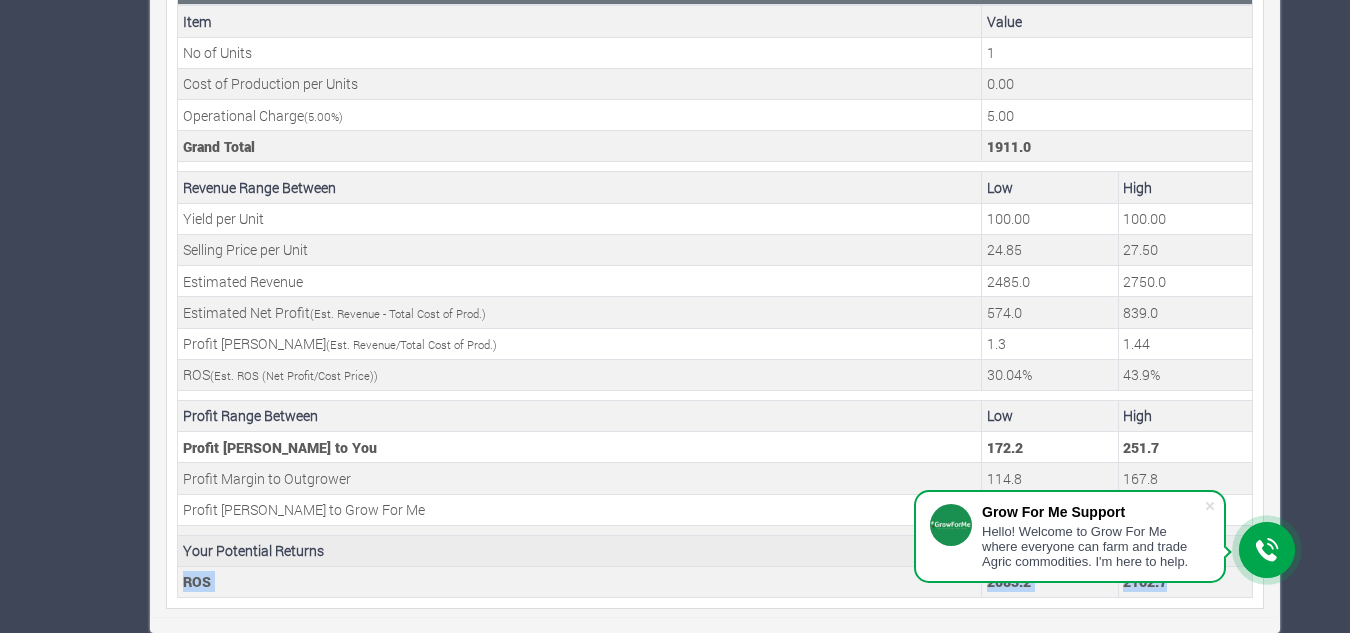 drag, startPoint x: 1181, startPoint y: 594, endPoint x: 911, endPoint y: 549, distance: 273.7243 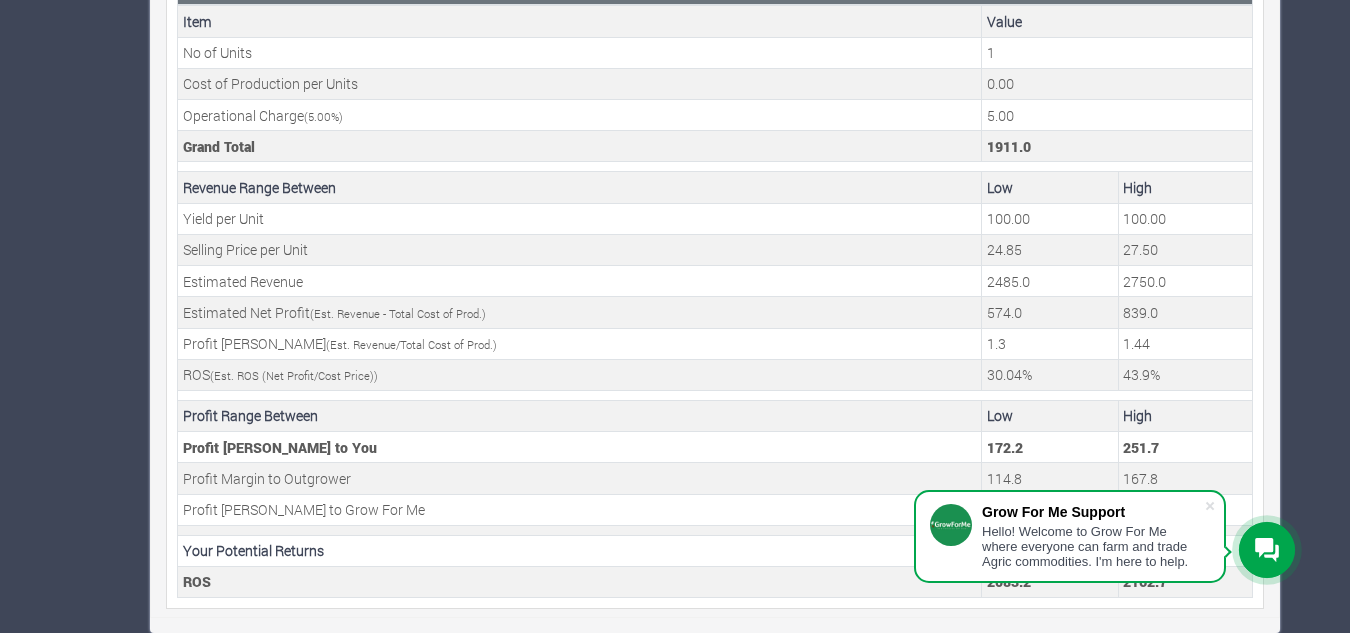 click 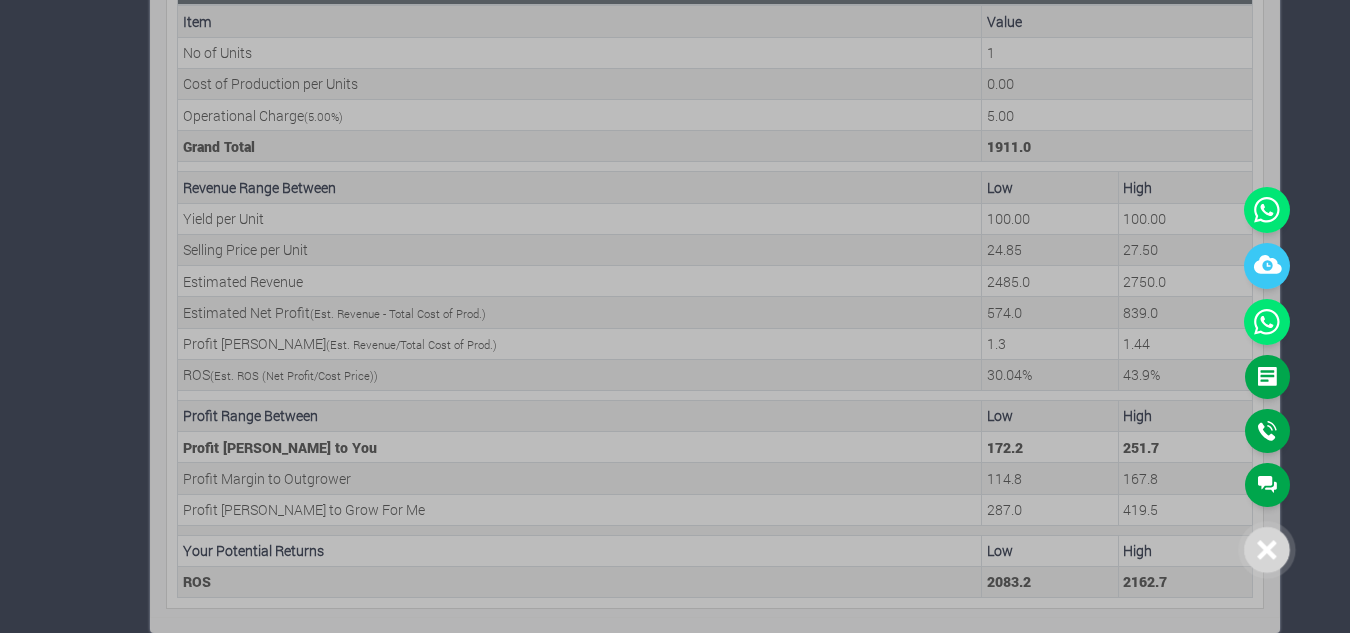 click at bounding box center [675, 316] 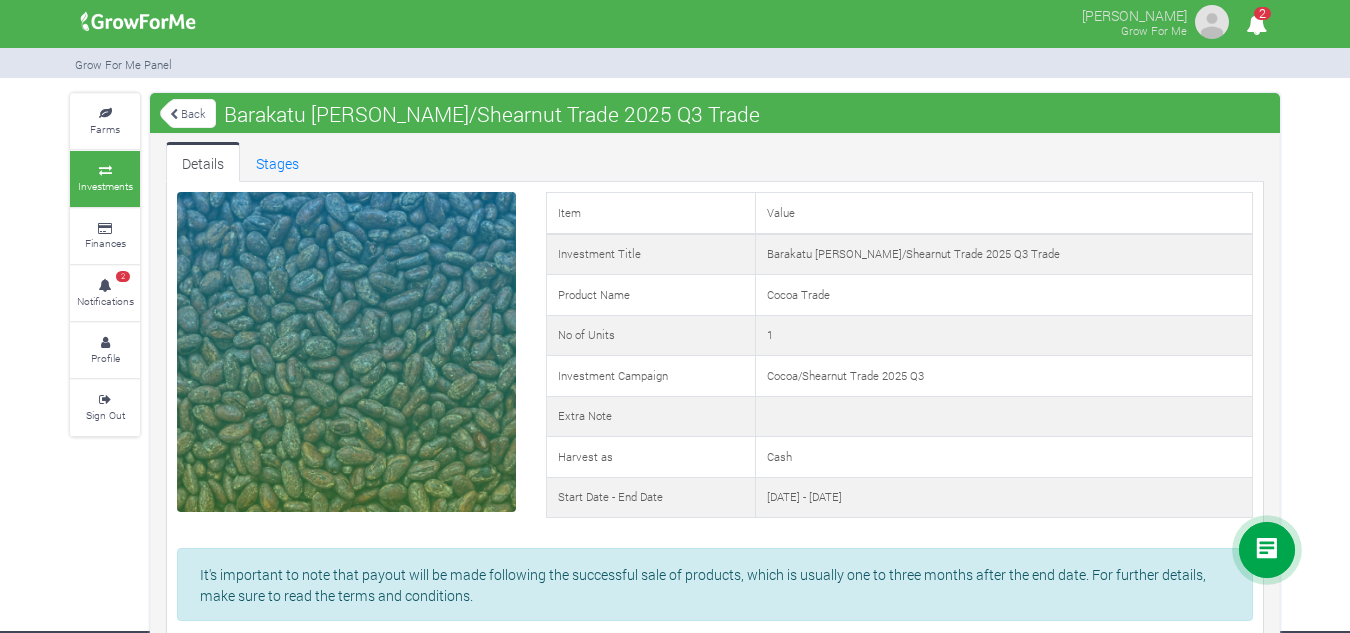 scroll, scrollTop: 0, scrollLeft: 0, axis: both 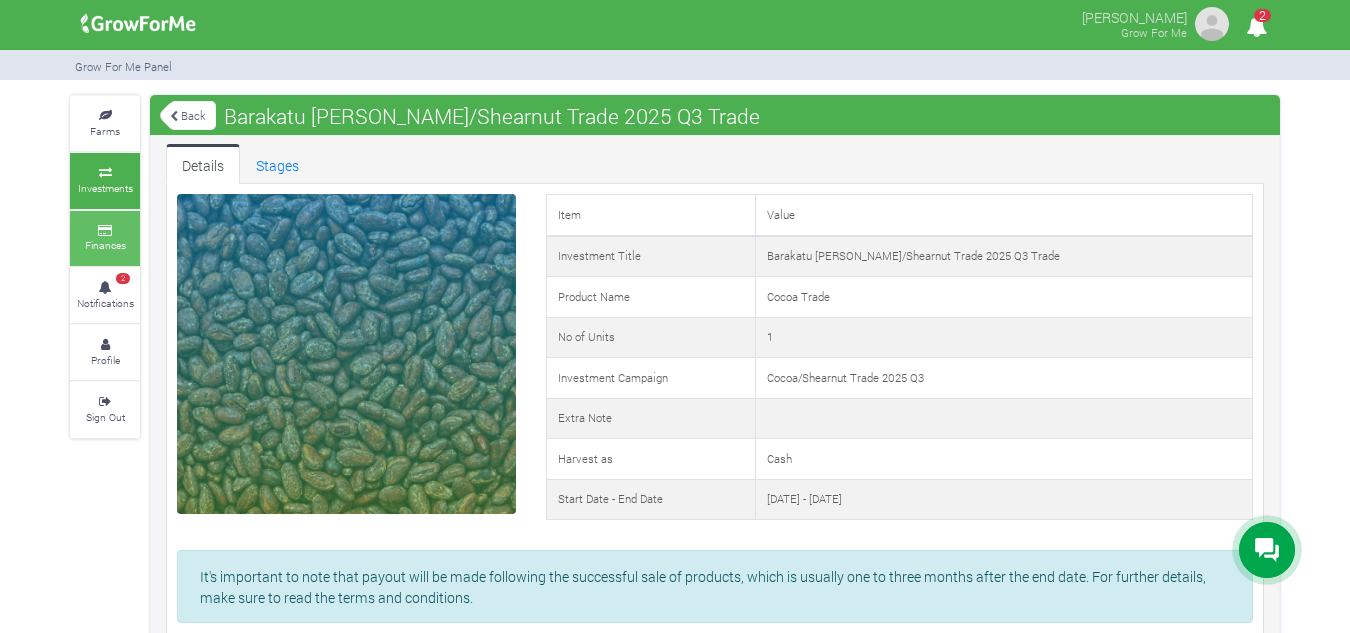 click 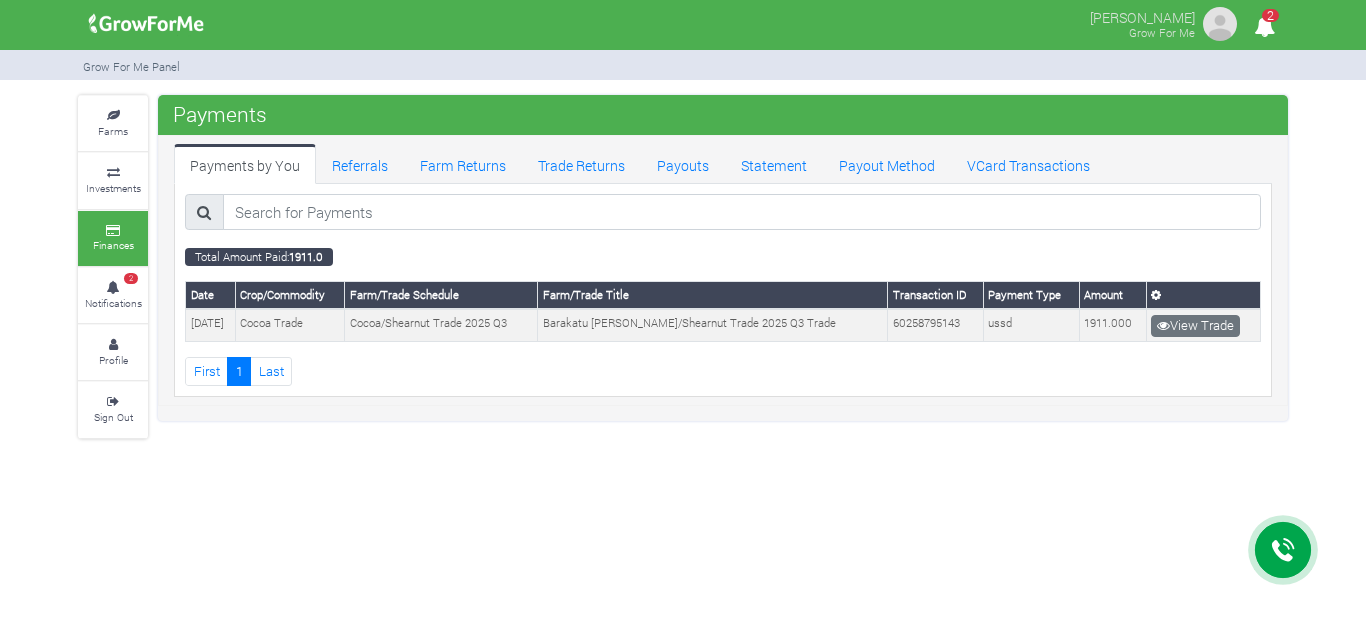 scroll, scrollTop: 0, scrollLeft: 0, axis: both 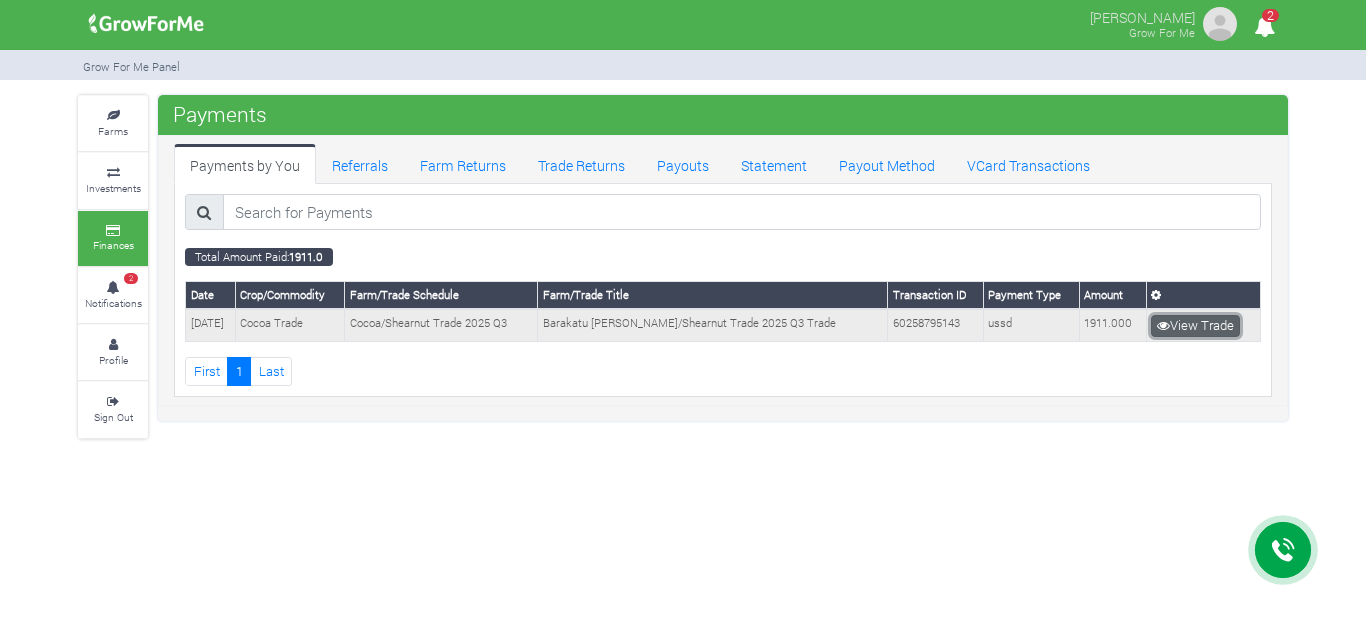 click on "View Trade" at bounding box center (1195, 326) 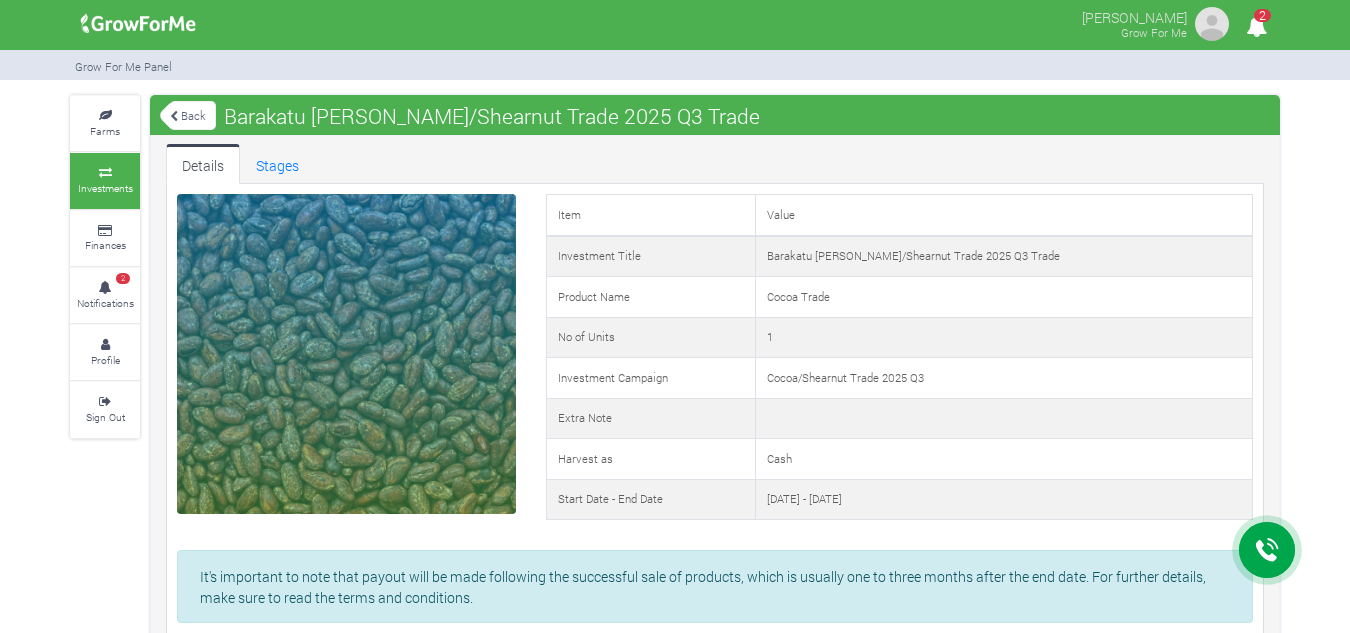 scroll, scrollTop: 0, scrollLeft: 0, axis: both 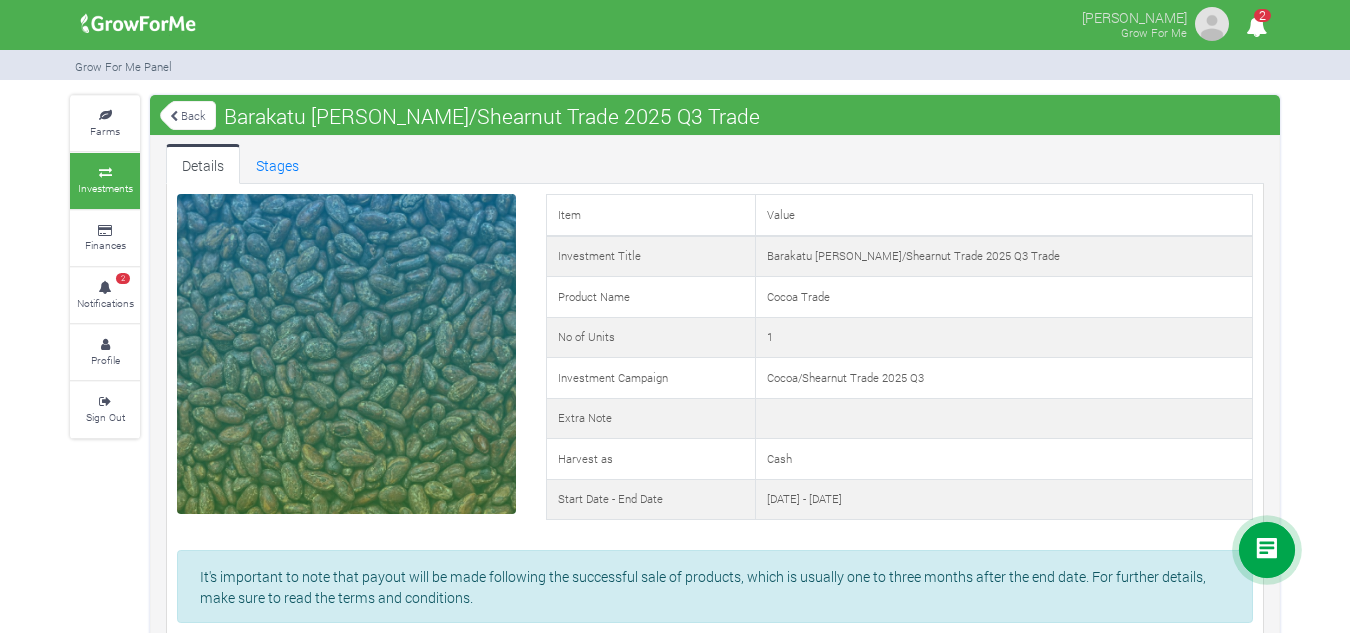 click on "Back" at bounding box center (188, 115) 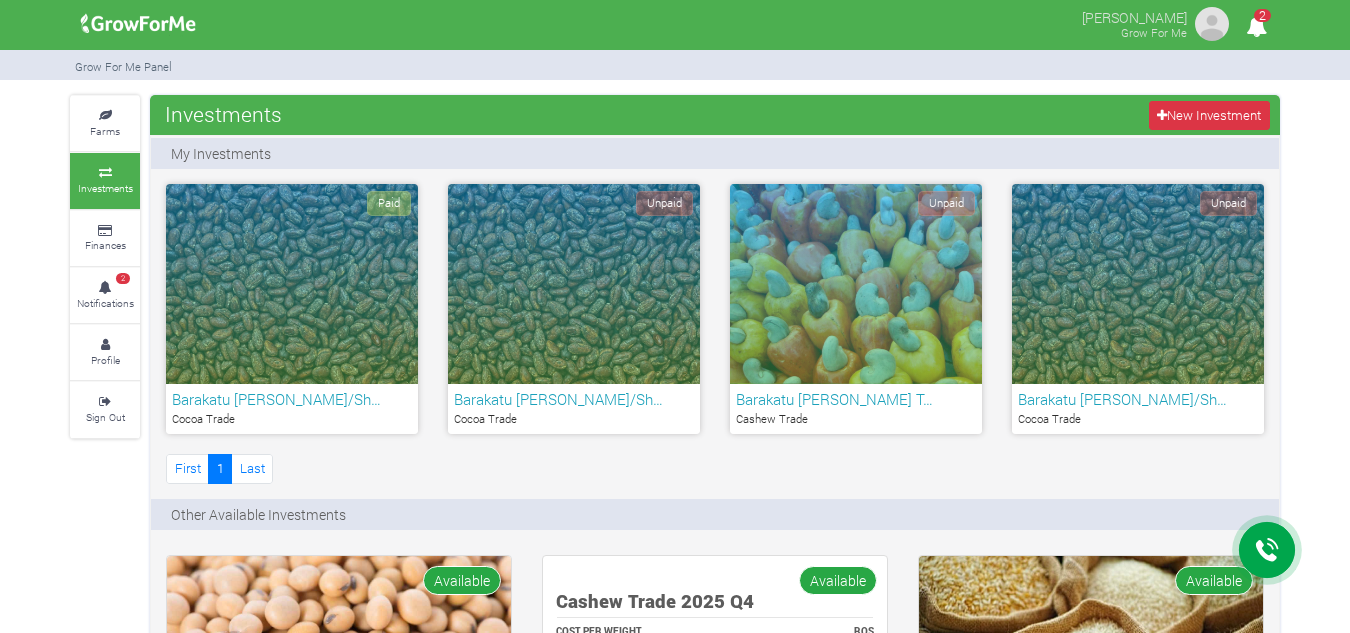 scroll, scrollTop: 0, scrollLeft: 0, axis: both 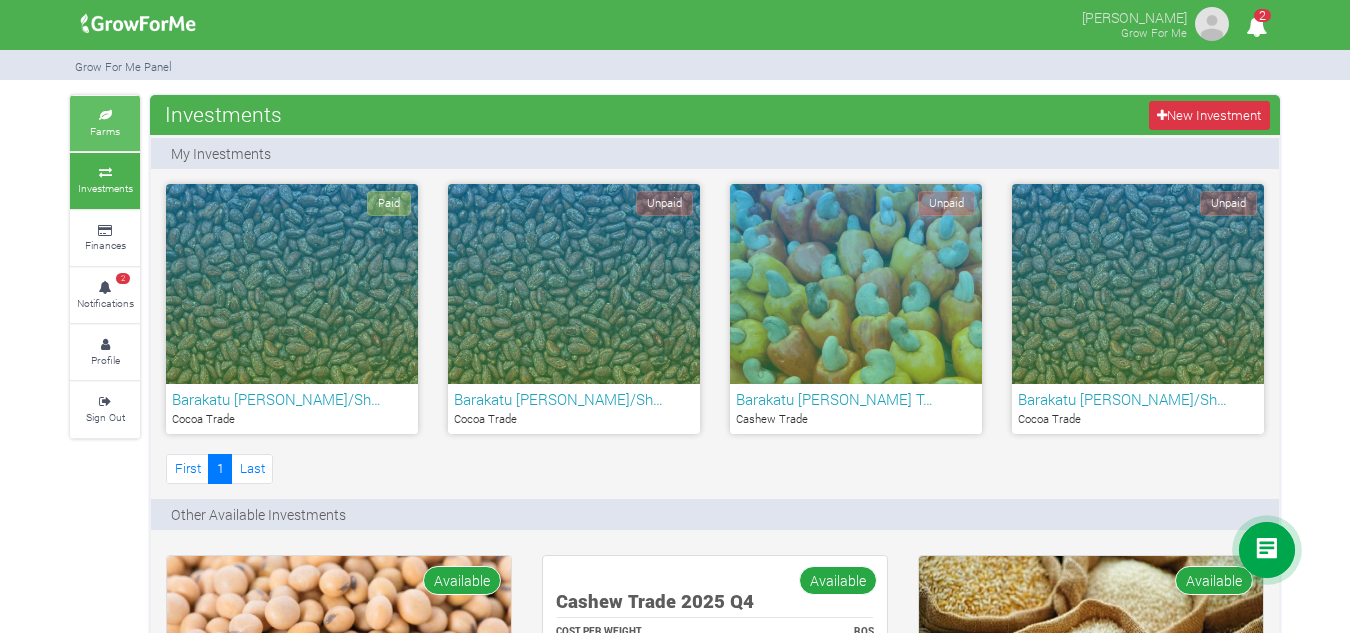 click at bounding box center [105, 116] 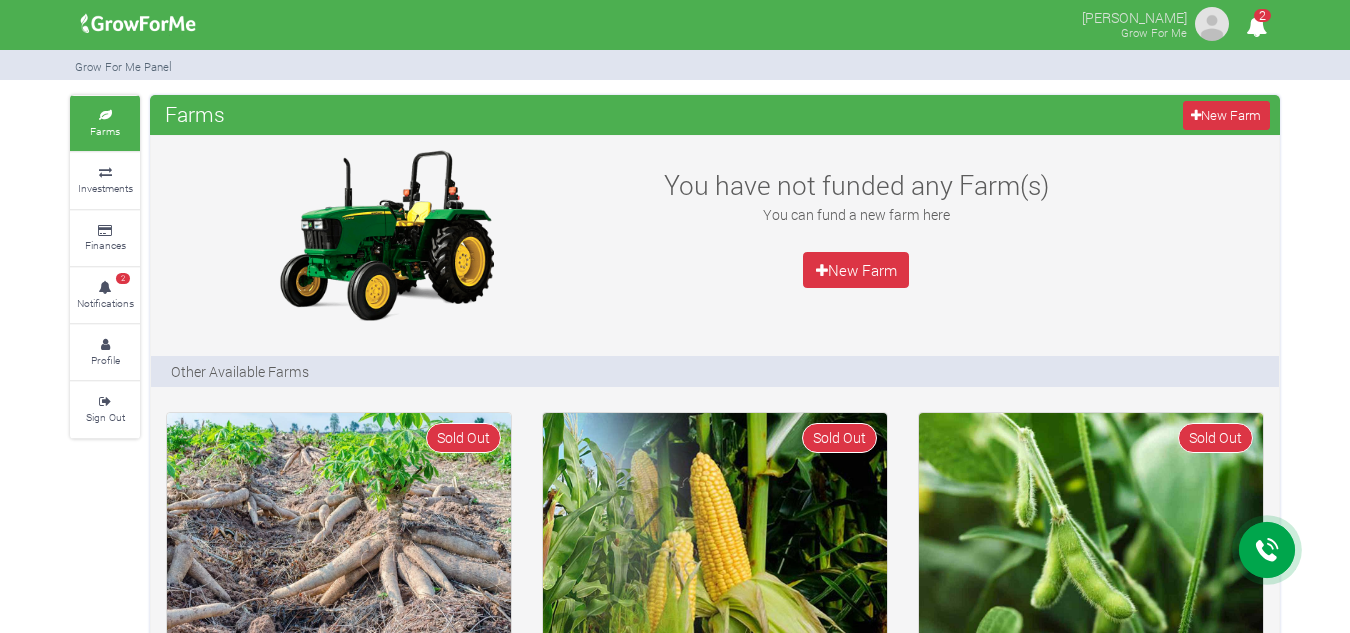 scroll, scrollTop: 0, scrollLeft: 0, axis: both 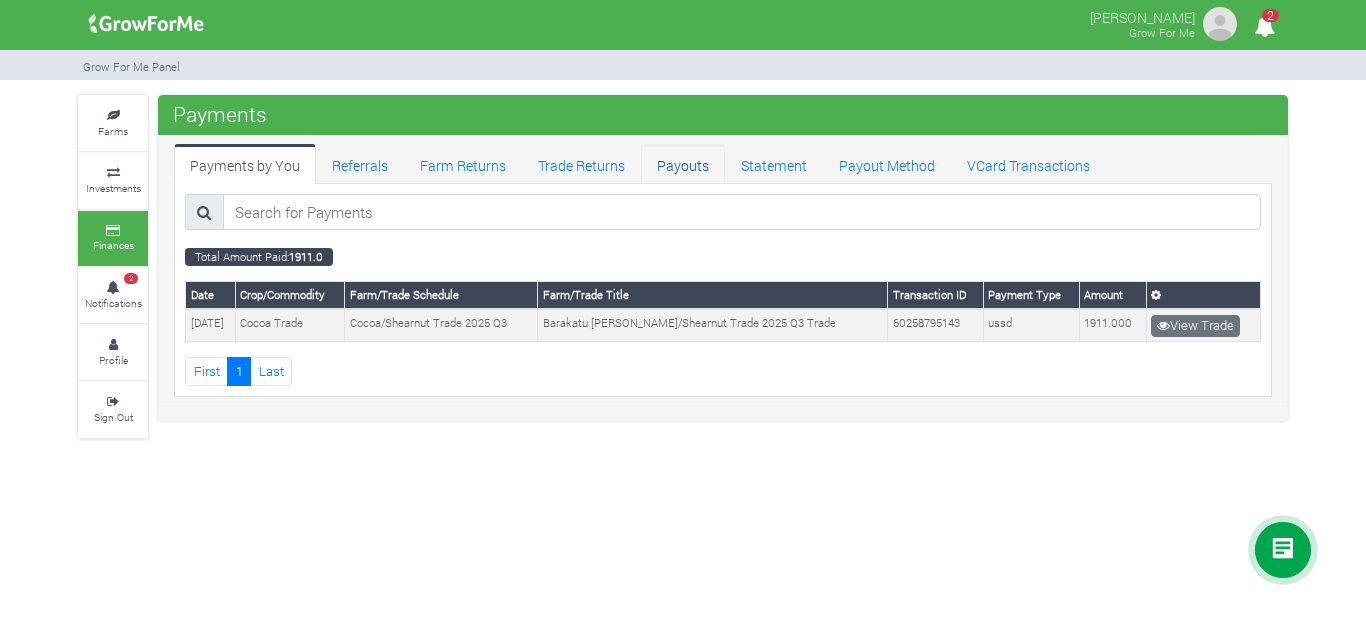 click on "Payouts" at bounding box center [683, 164] 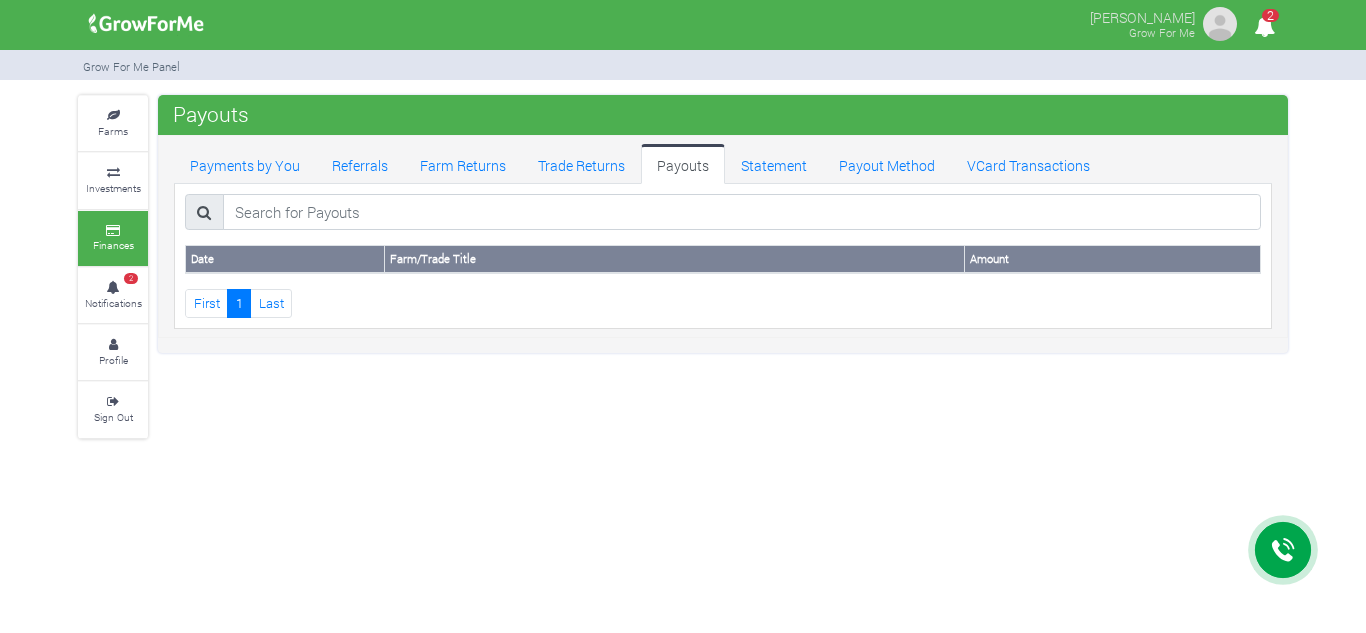scroll, scrollTop: 0, scrollLeft: 0, axis: both 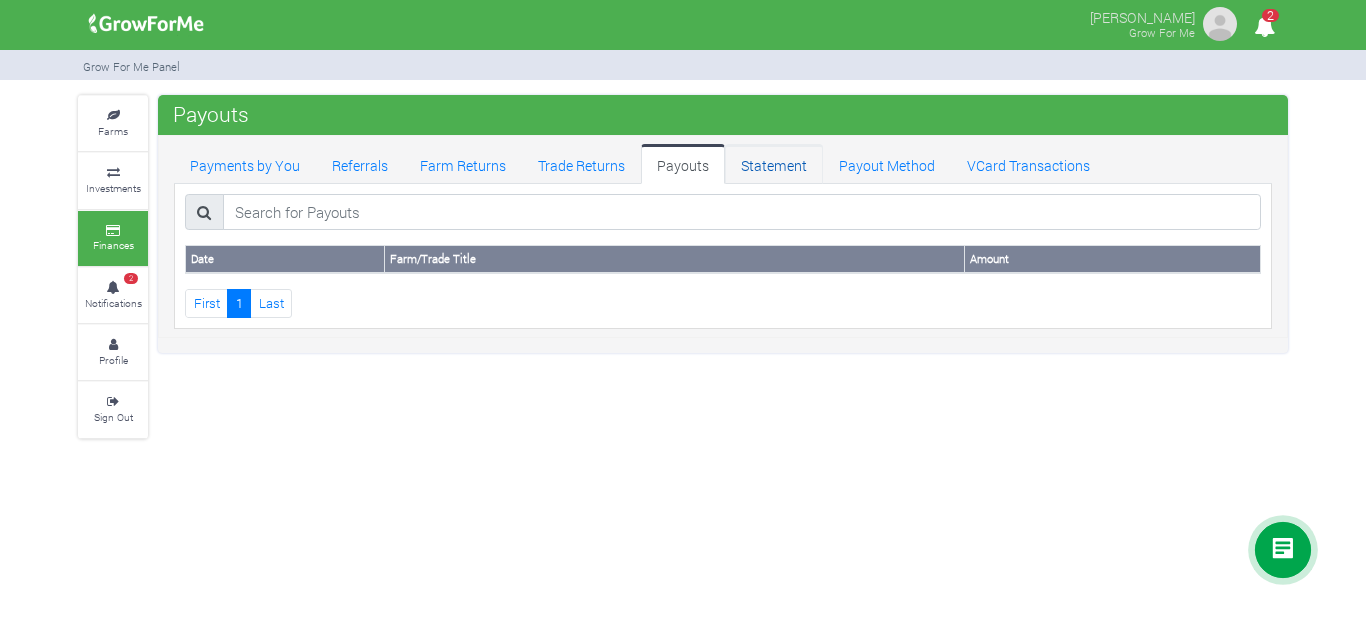 click on "Statement" at bounding box center (774, 164) 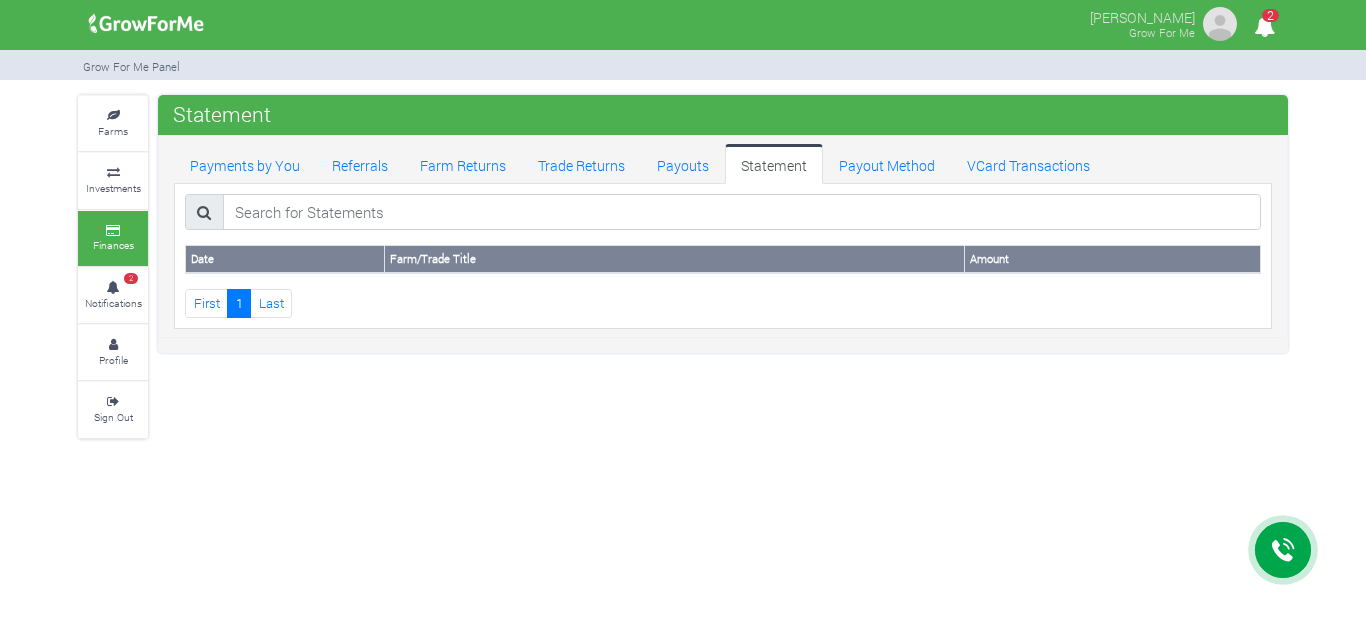 scroll, scrollTop: 0, scrollLeft: 0, axis: both 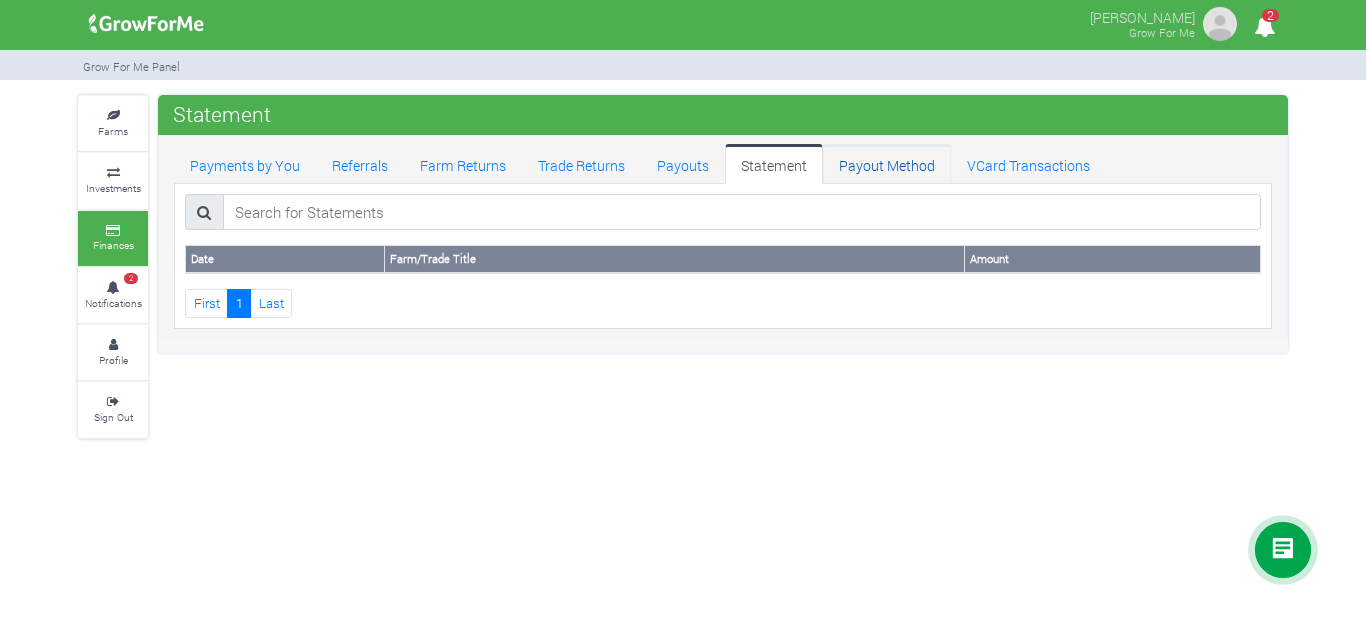 click on "Payout Method" at bounding box center [887, 164] 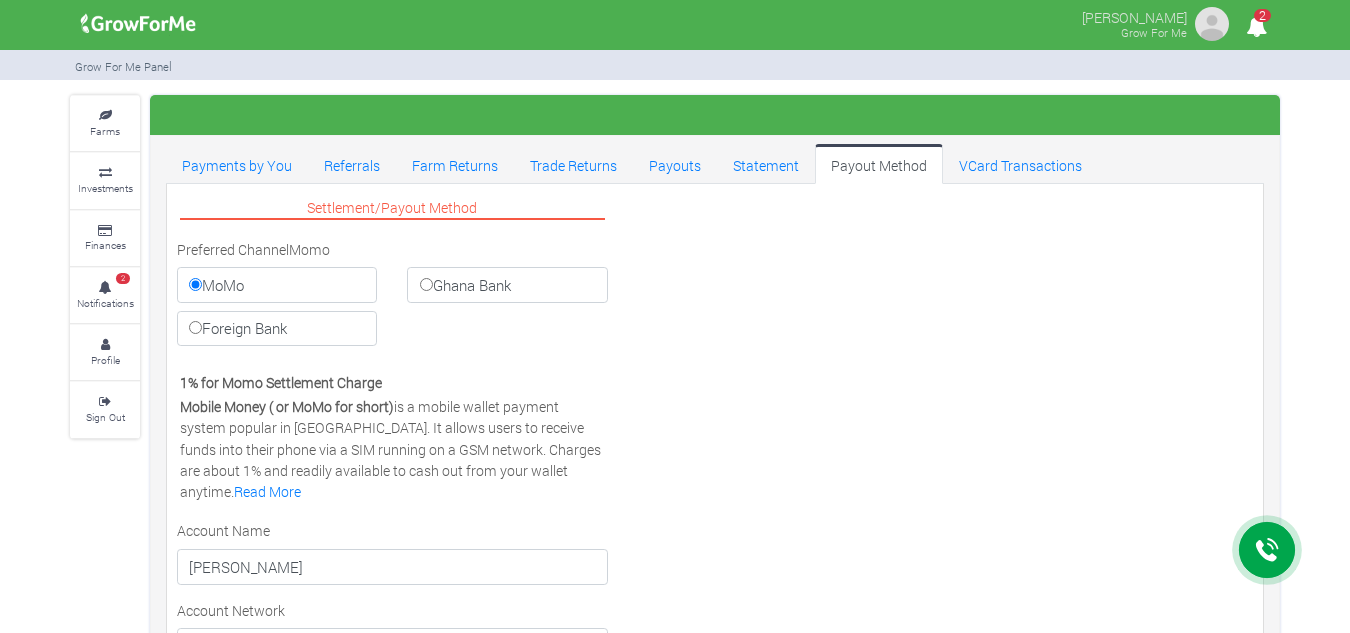scroll, scrollTop: 0, scrollLeft: 0, axis: both 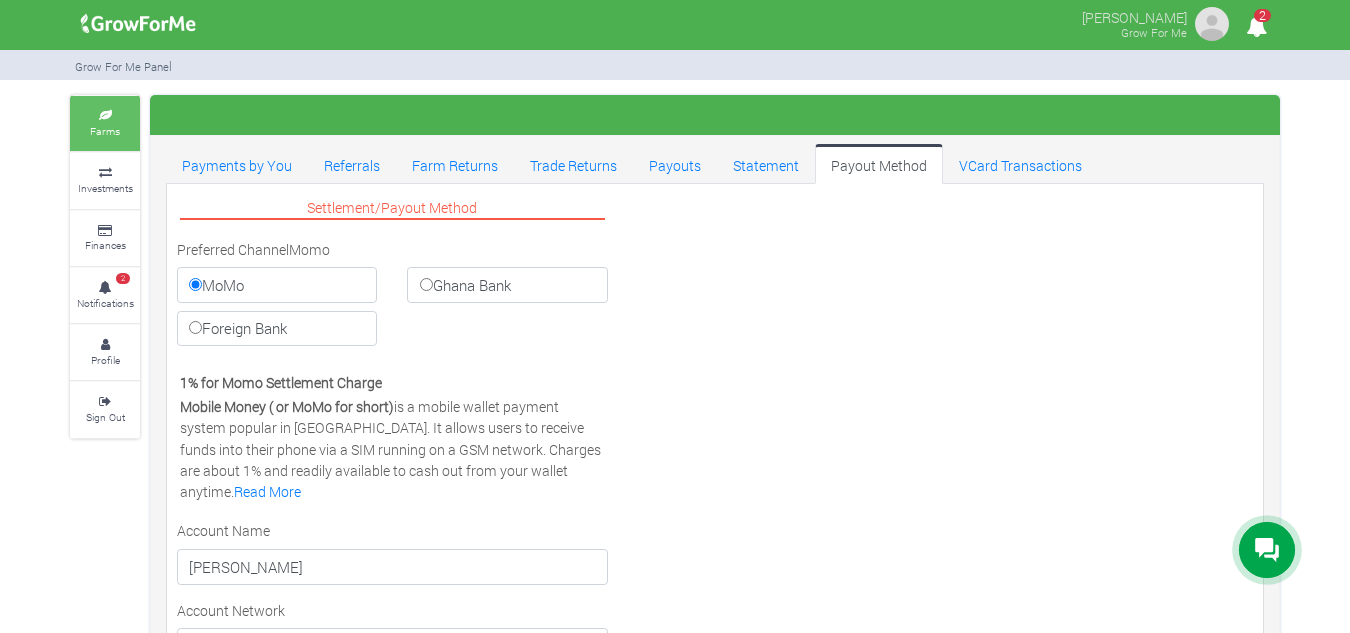 click at bounding box center [105, 116] 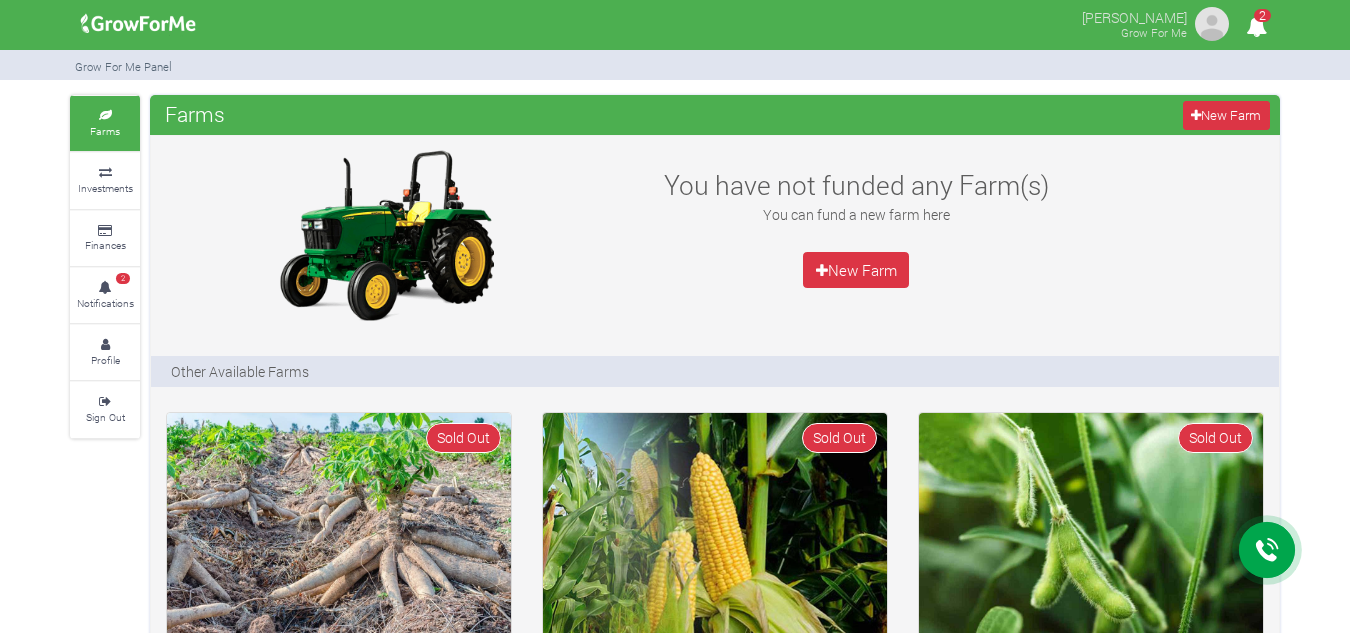scroll, scrollTop: 0, scrollLeft: 0, axis: both 